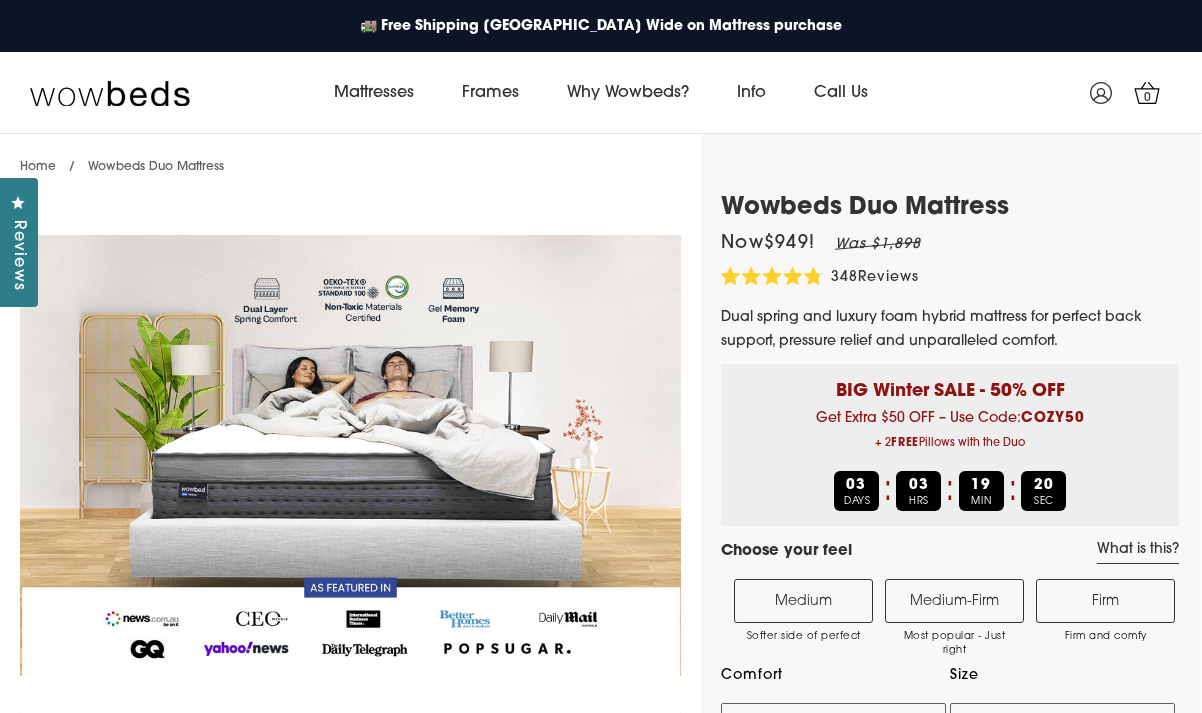 select on "Medium-Firm" 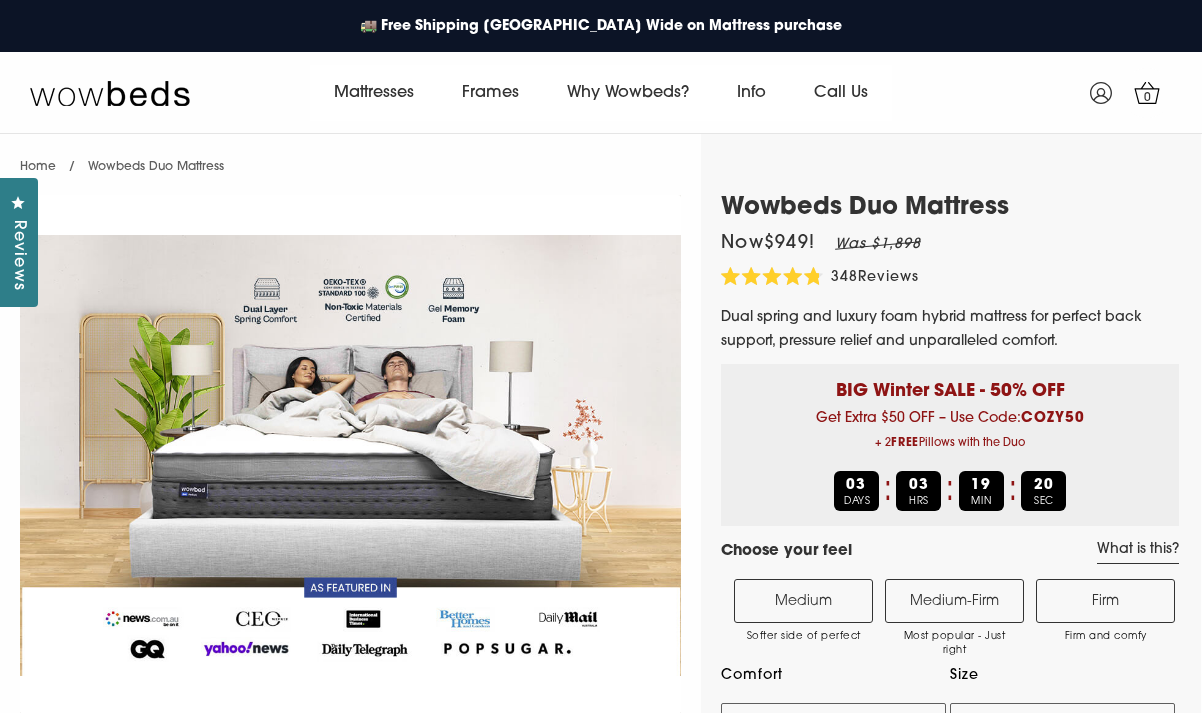 scroll, scrollTop: 0, scrollLeft: 0, axis: both 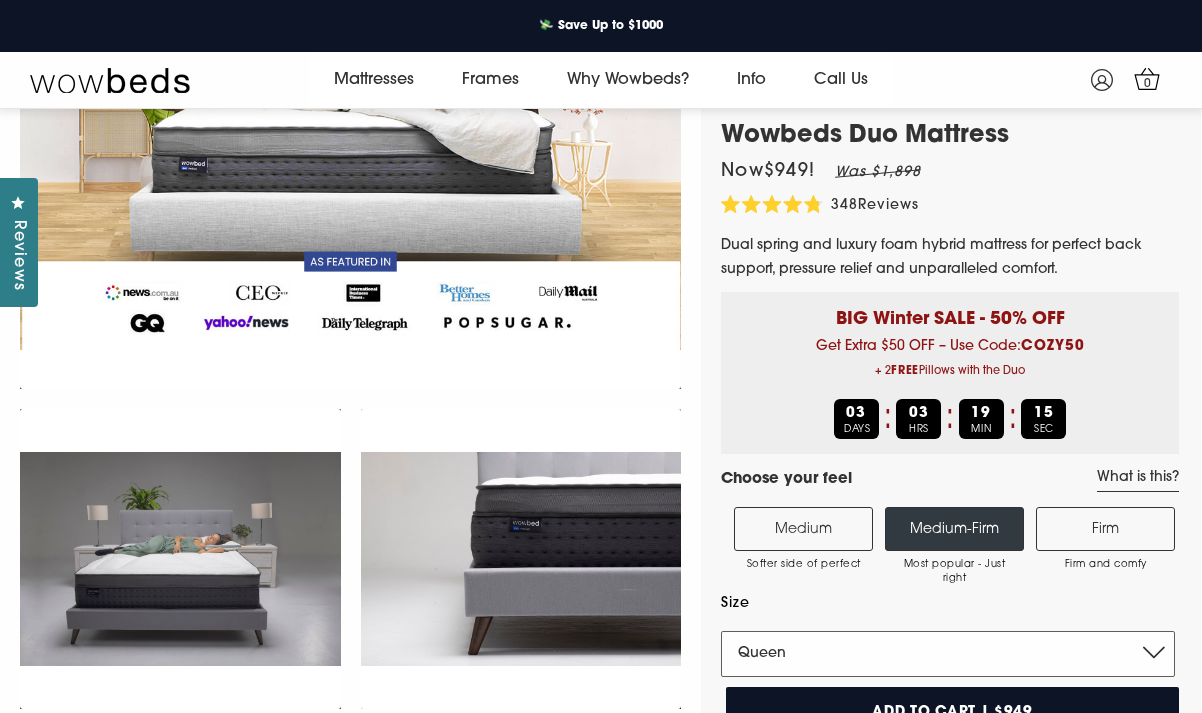 click on "Single King Single Double Queen King" at bounding box center (948, 654) 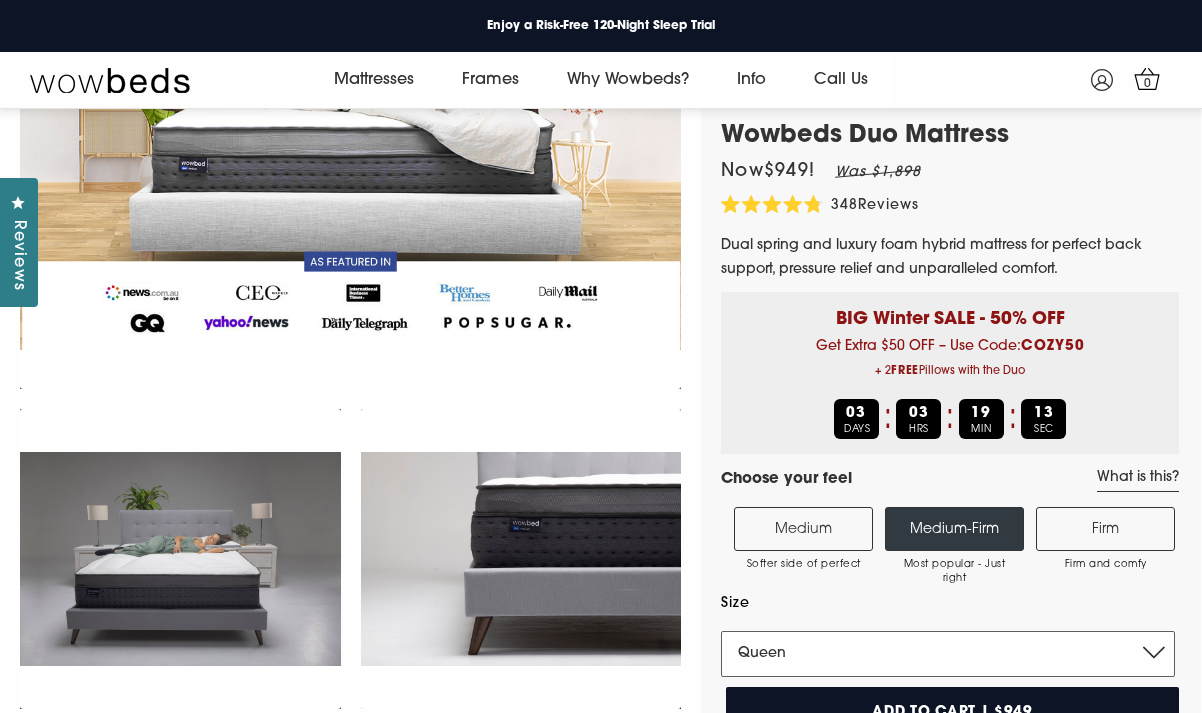 select on "Single" 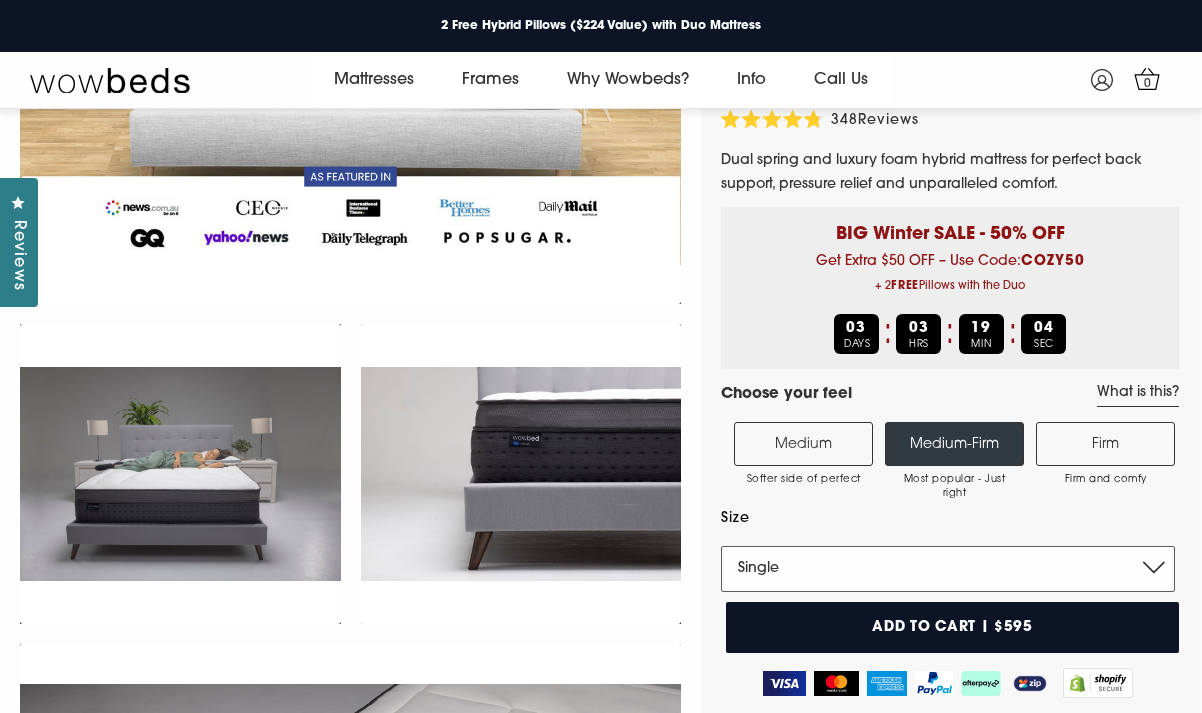 scroll, scrollTop: 134, scrollLeft: 0, axis: vertical 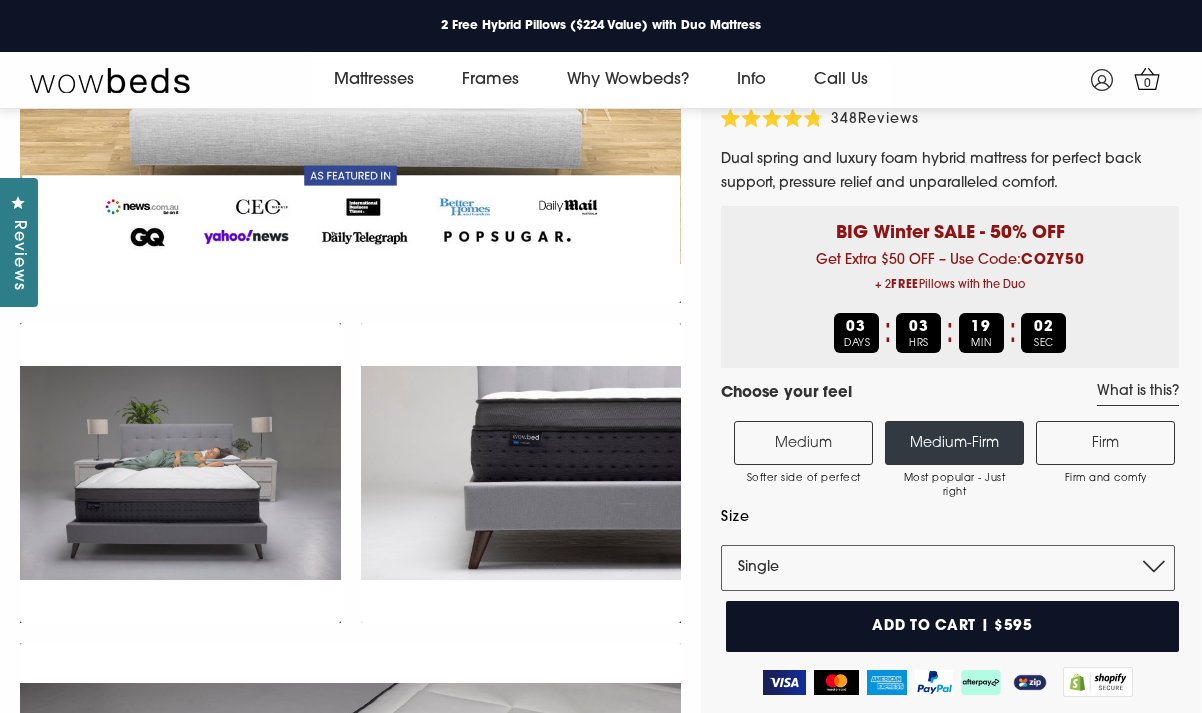 click on "Medium
Softer side of perfect" at bounding box center (803, 443) 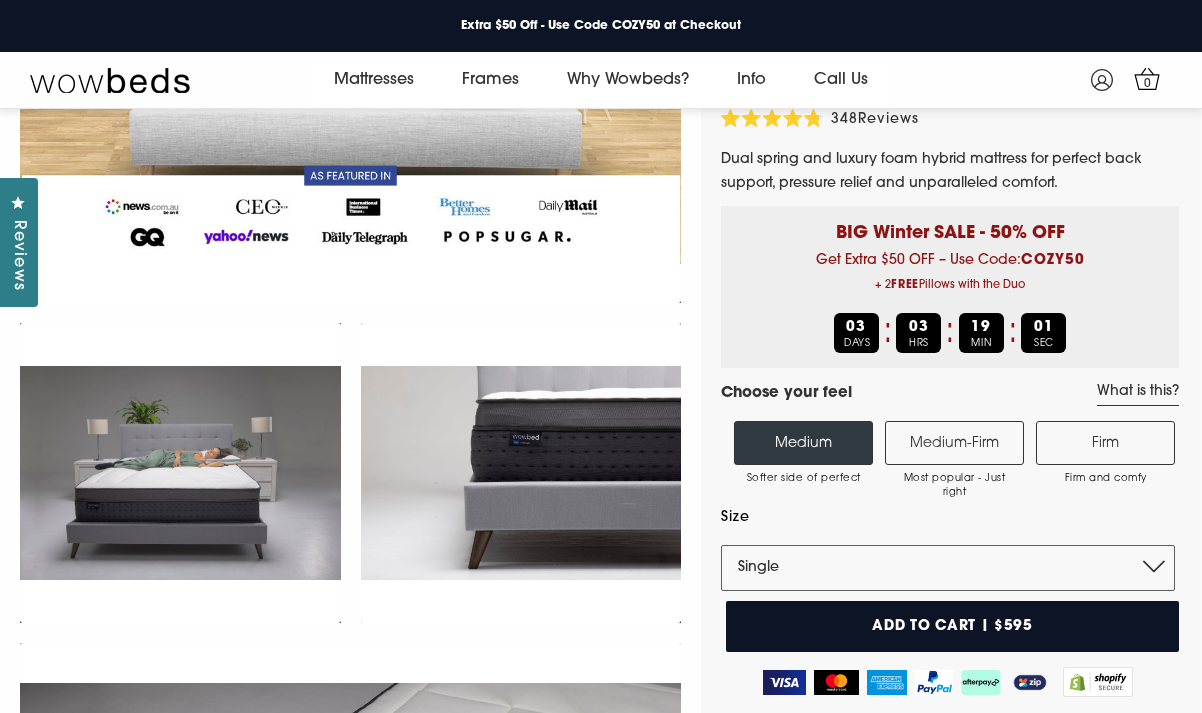 click on "Medium-Firm
Most popular - Just right" at bounding box center (954, 443) 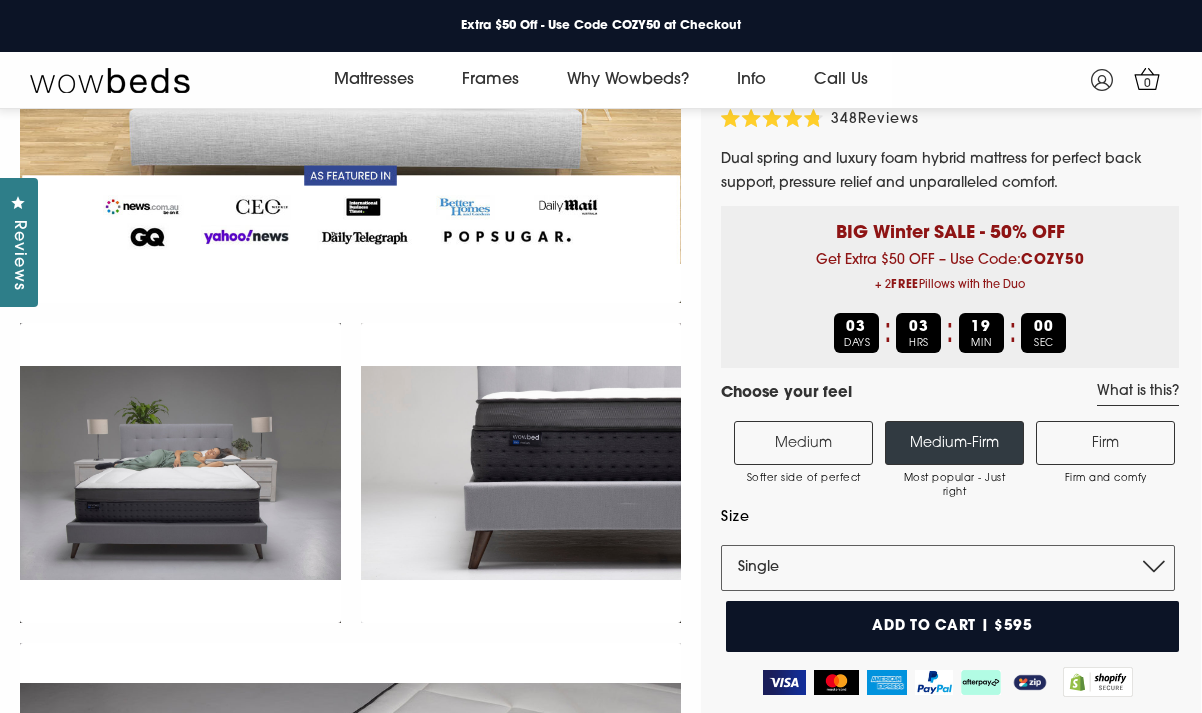 scroll, scrollTop: 229, scrollLeft: 0, axis: vertical 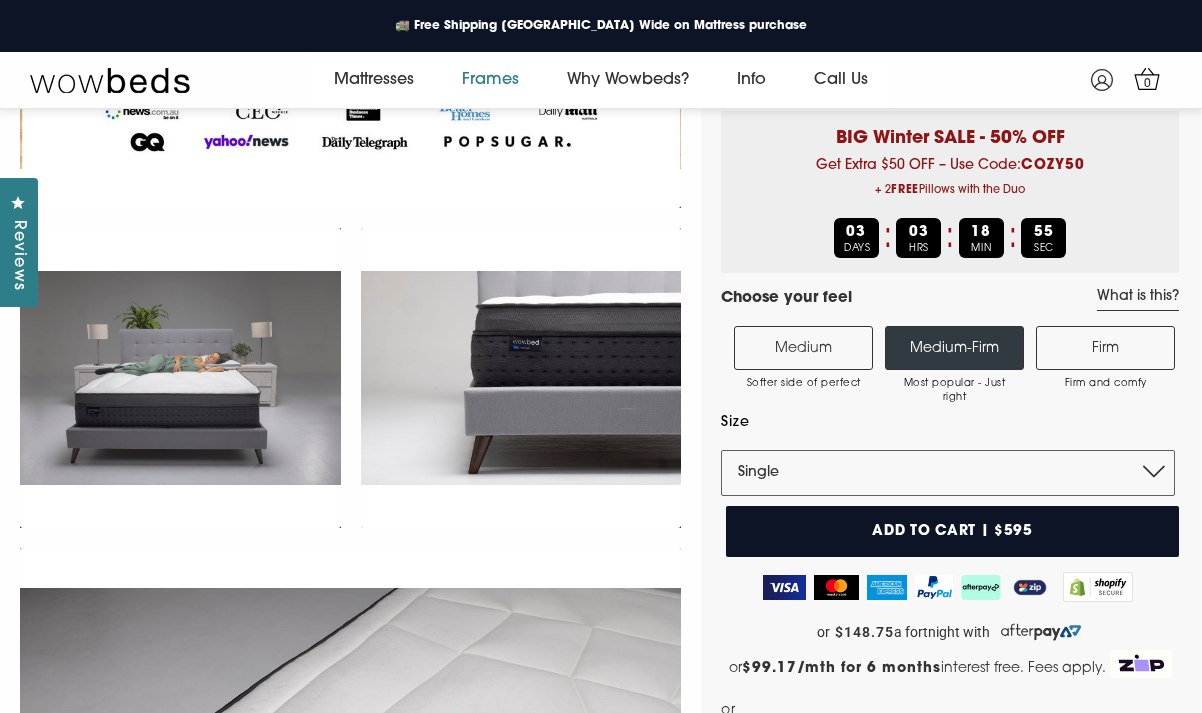 click on "Frames" at bounding box center (490, 80) 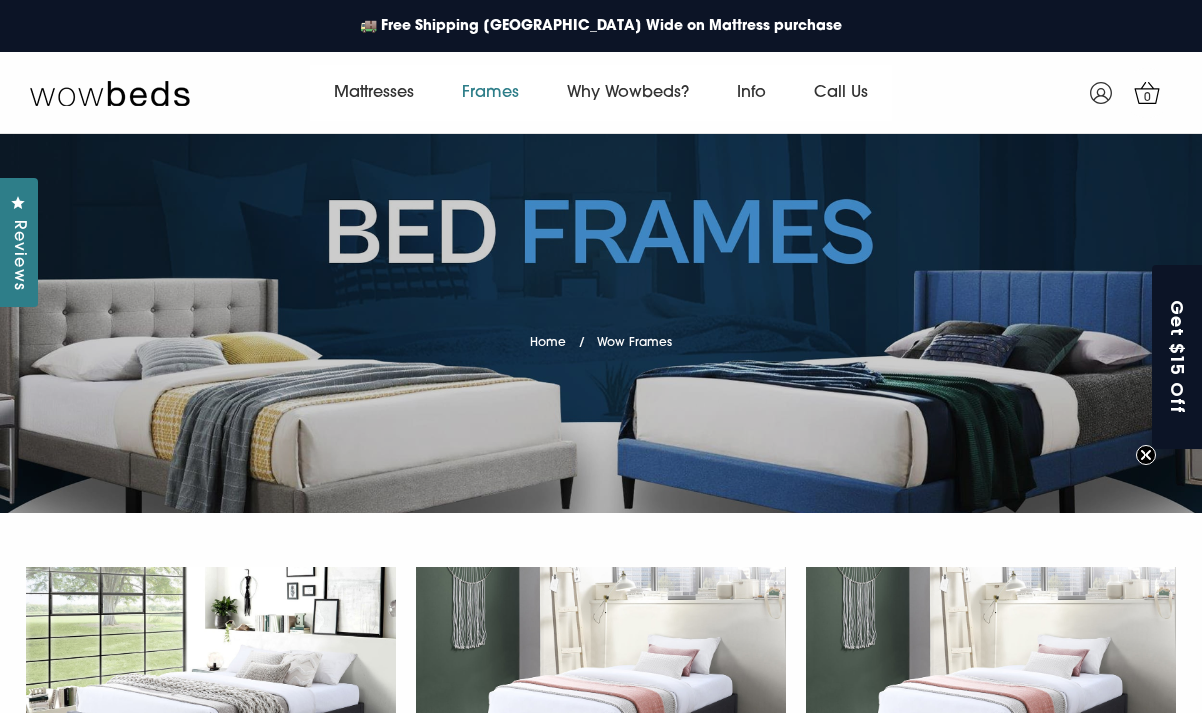 scroll, scrollTop: 0, scrollLeft: 0, axis: both 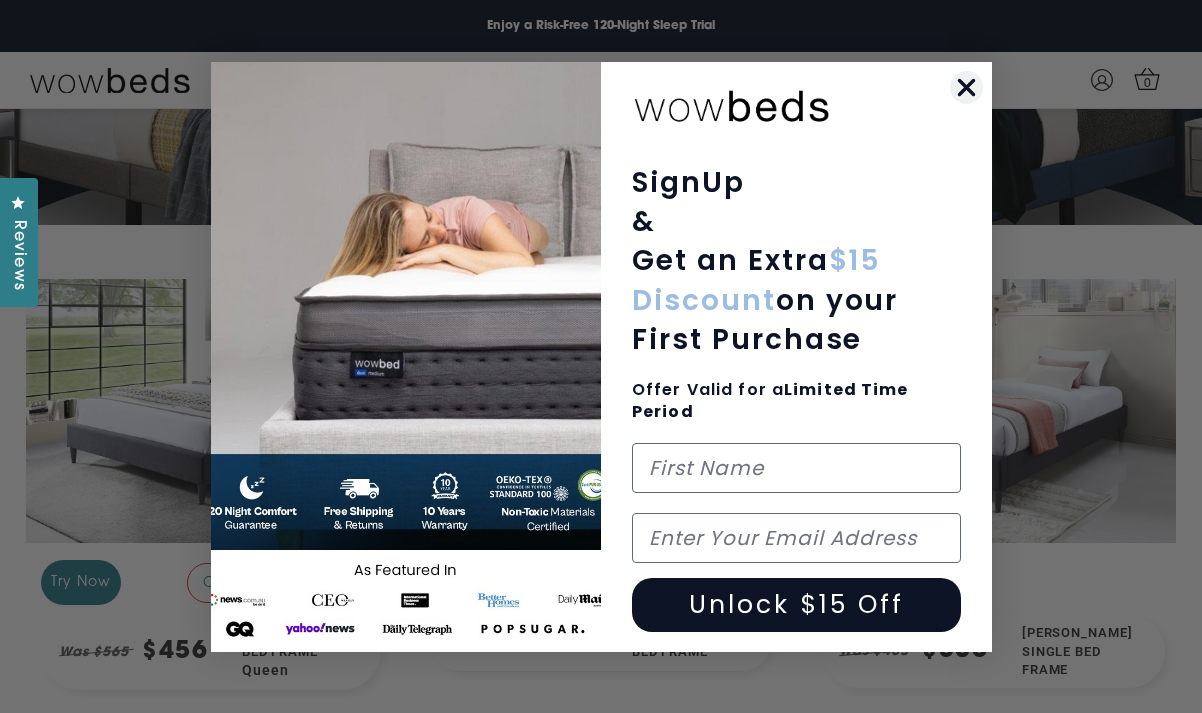 click 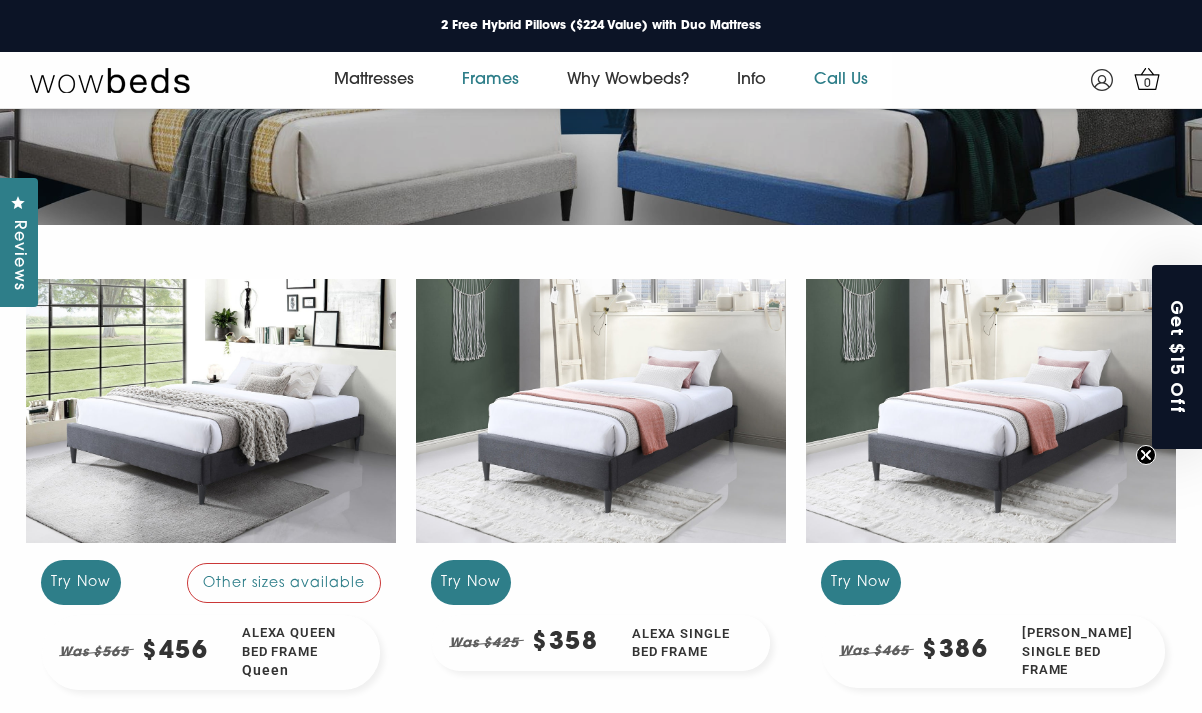 click on "Call Us" at bounding box center [841, 80] 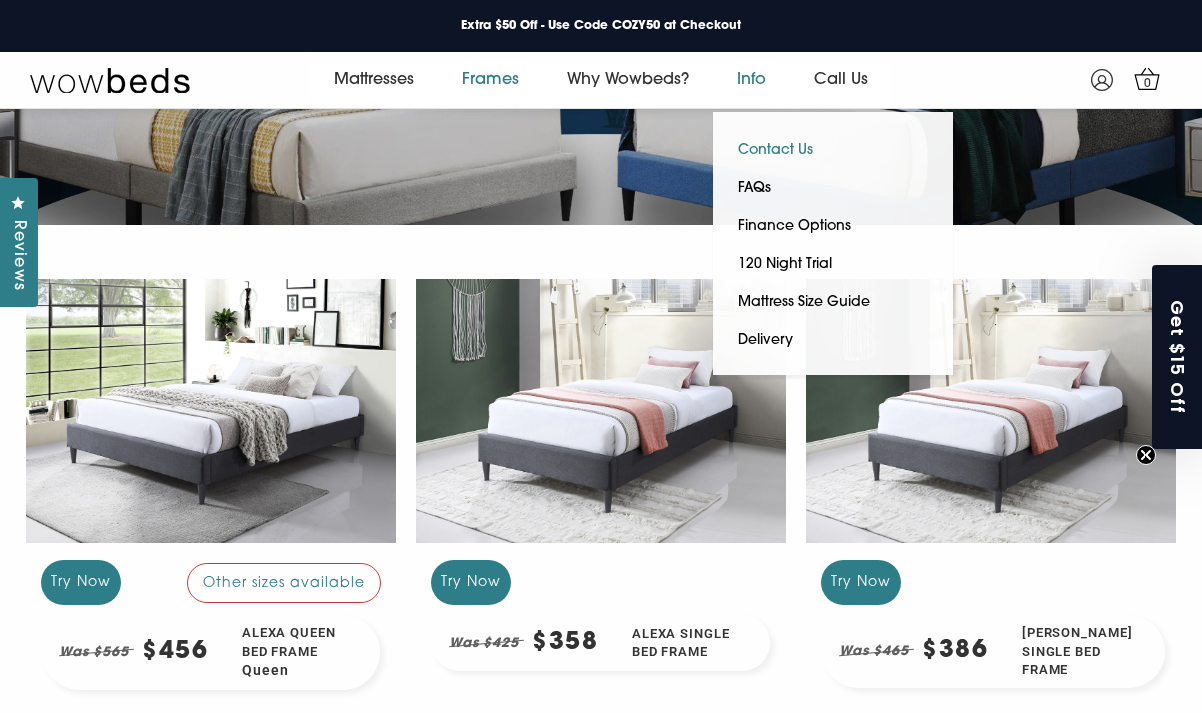 click on "Contact Us" at bounding box center (775, 151) 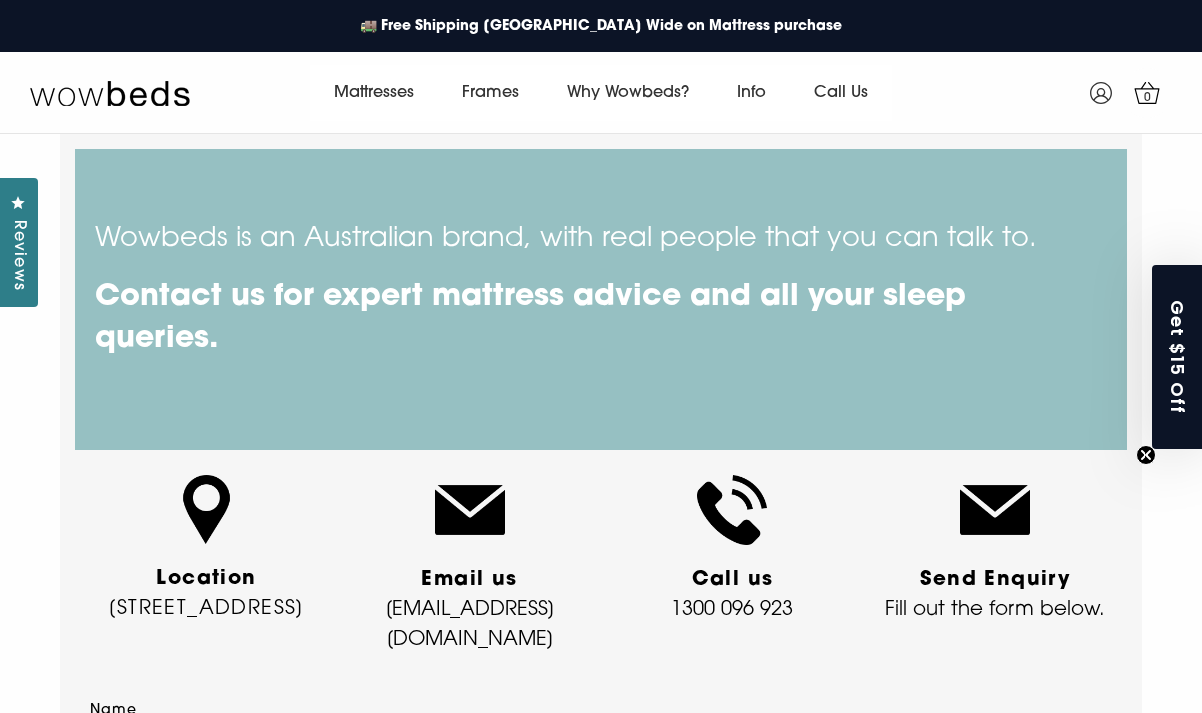 scroll, scrollTop: 0, scrollLeft: 0, axis: both 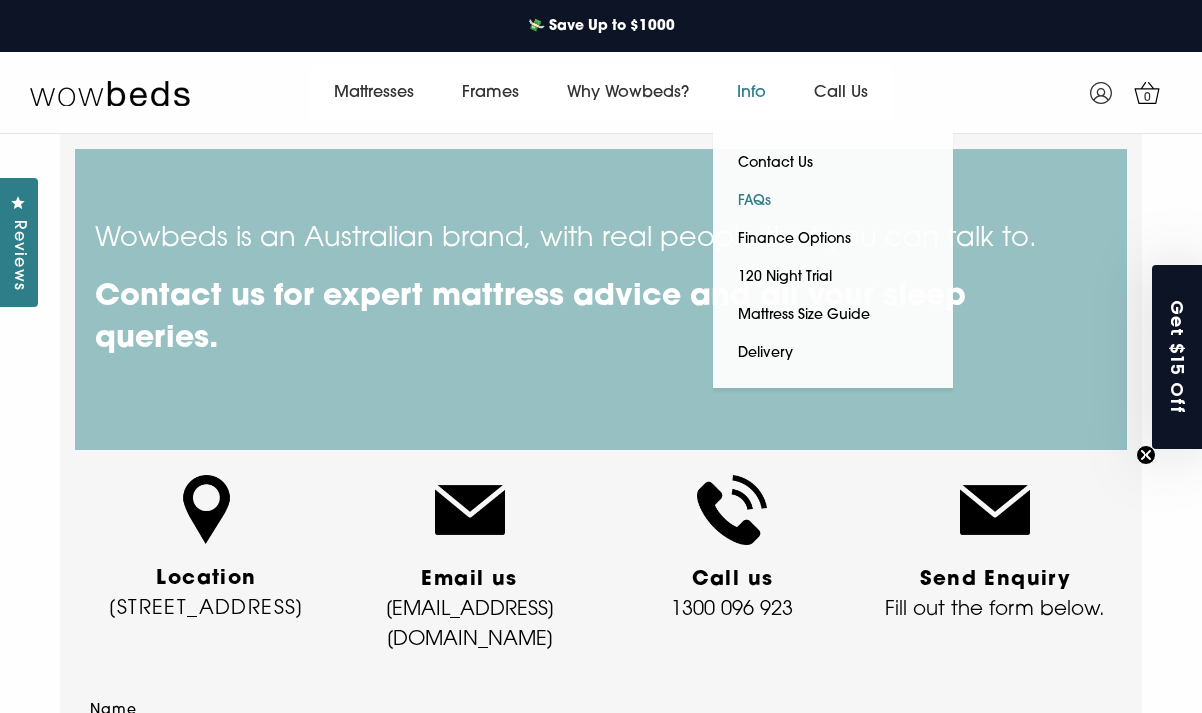 click on "FAQs" at bounding box center [754, 202] 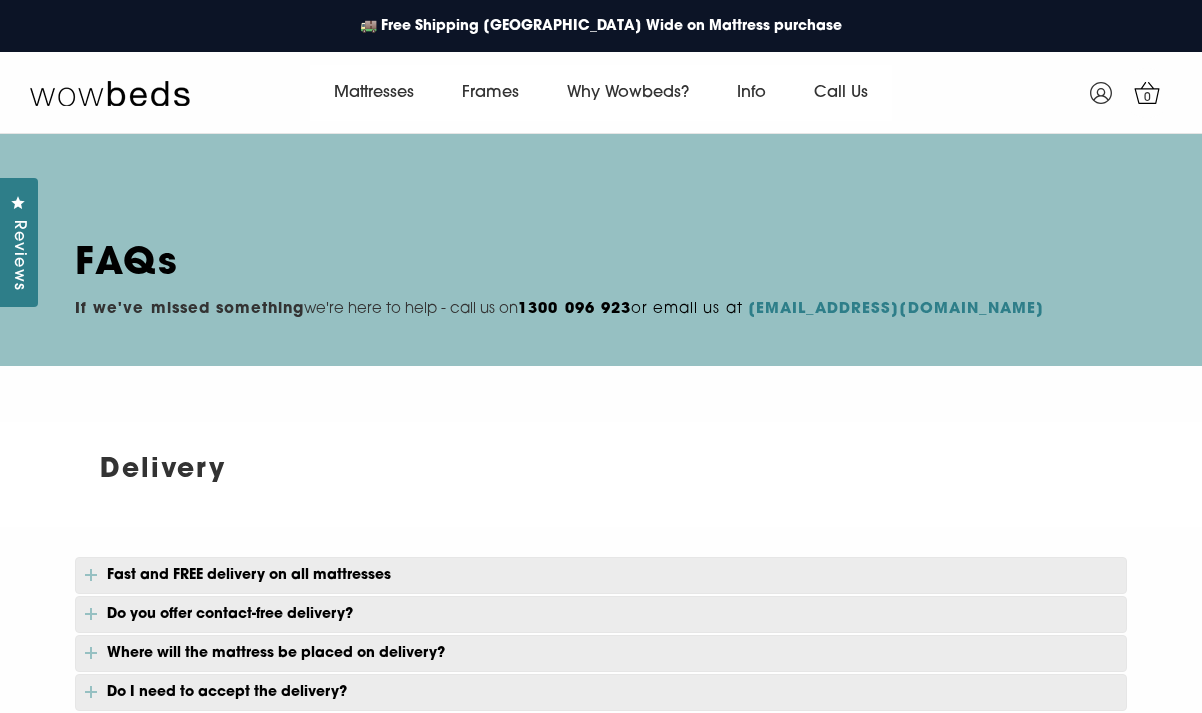 scroll, scrollTop: 0, scrollLeft: 0, axis: both 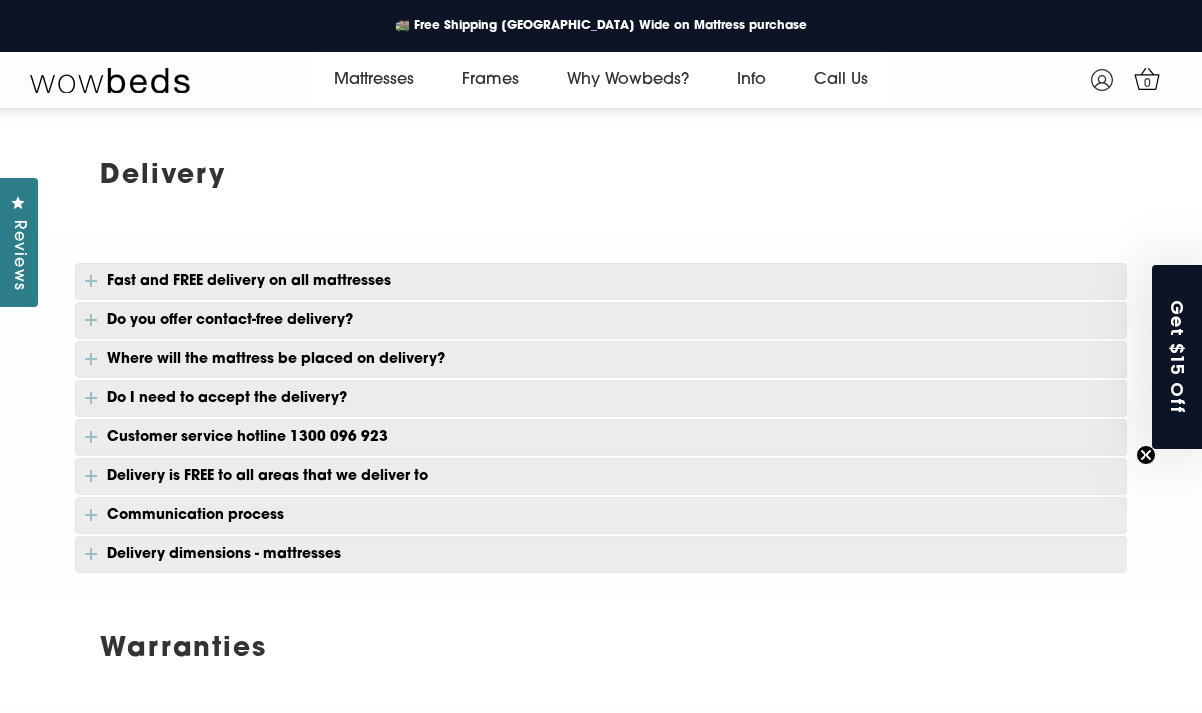 click on "Fast and FREE delivery on all mattresses" at bounding box center (601, 281) 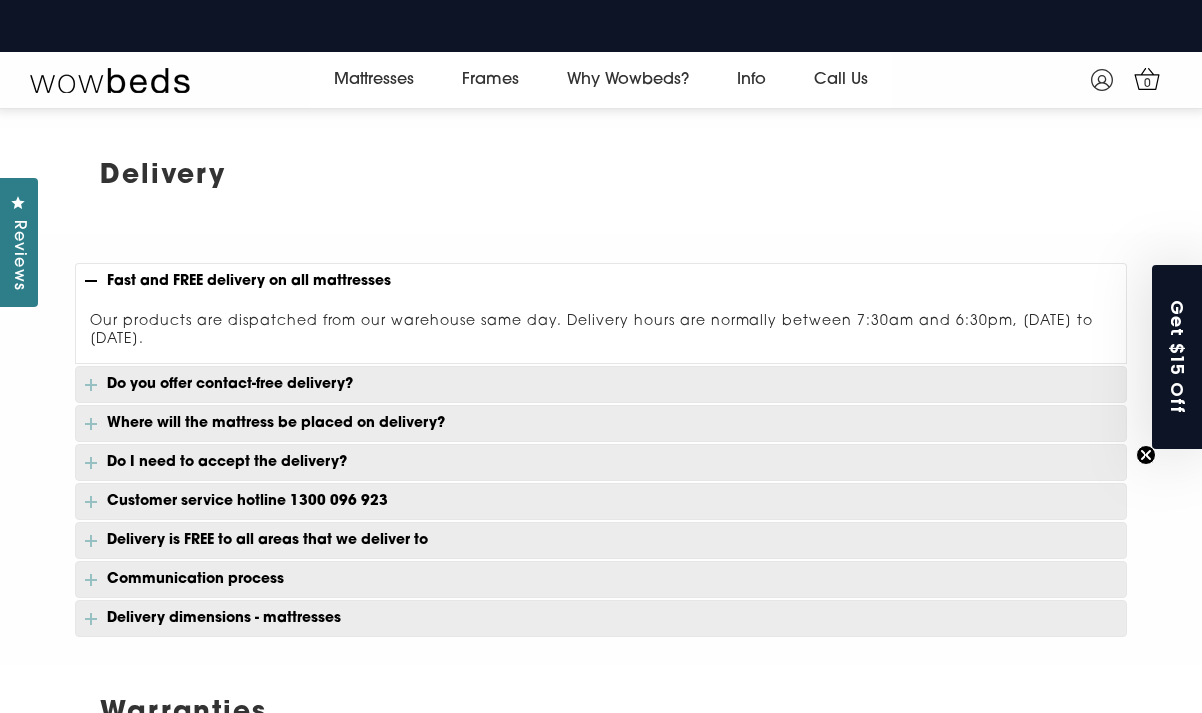 click on "Fast and FREE delivery on all mattresses" at bounding box center [601, 281] 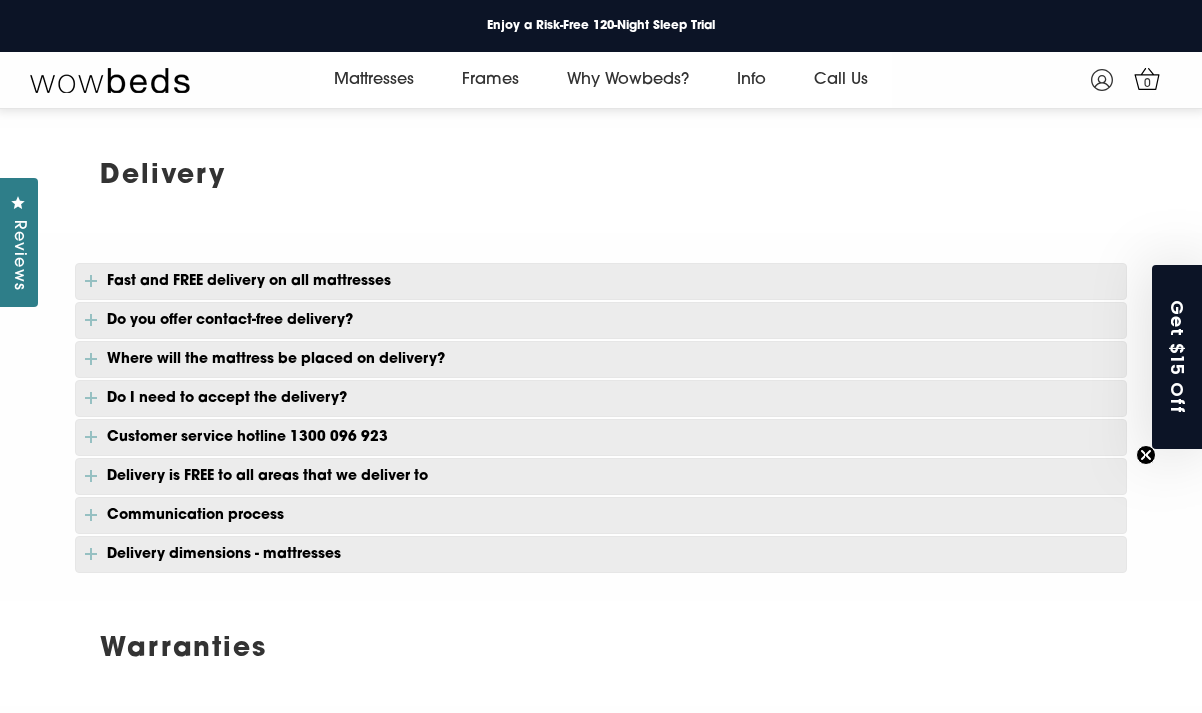 click on "Do you offer contact-free delivery?" at bounding box center (601, 320) 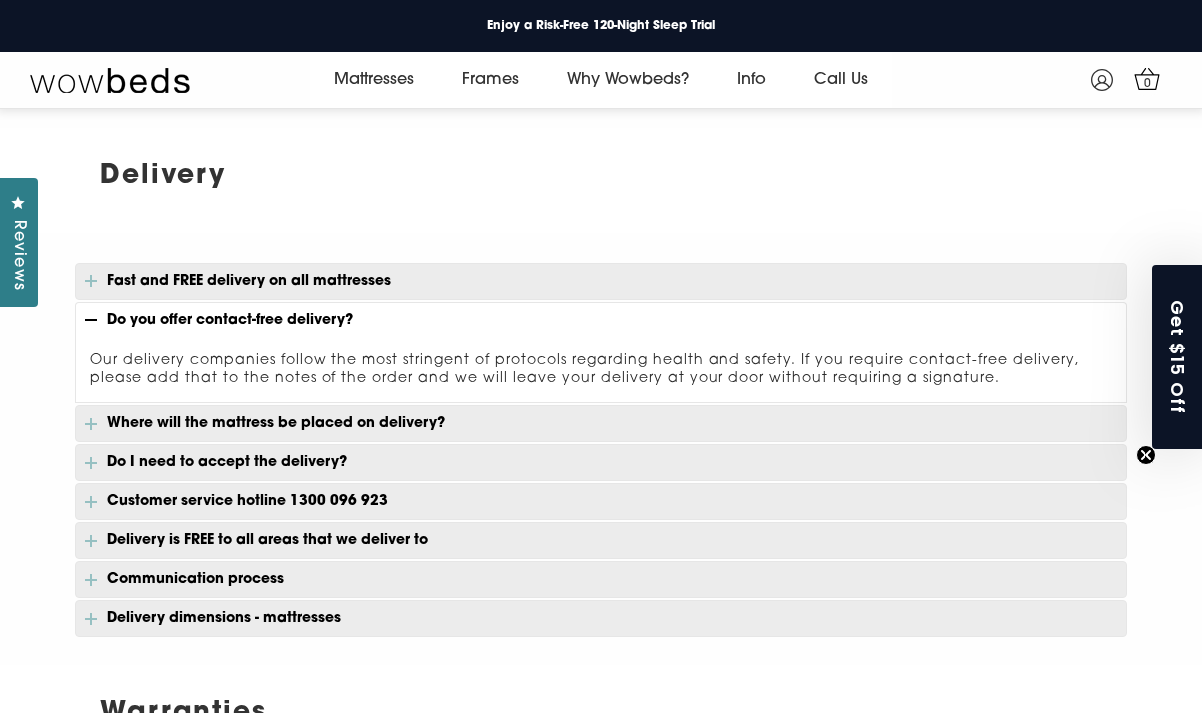 click on "Do you offer contact-free delivery?" at bounding box center (601, 320) 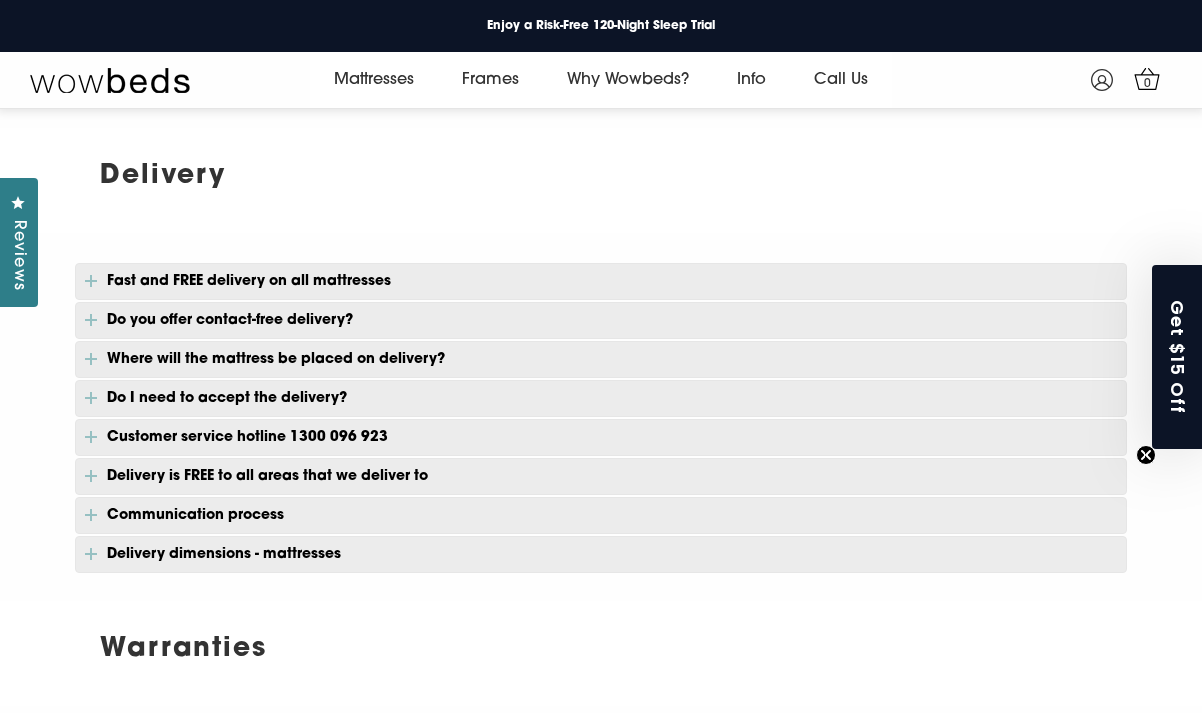 click on "Where will the mattress be placed on delivery?" at bounding box center [601, 359] 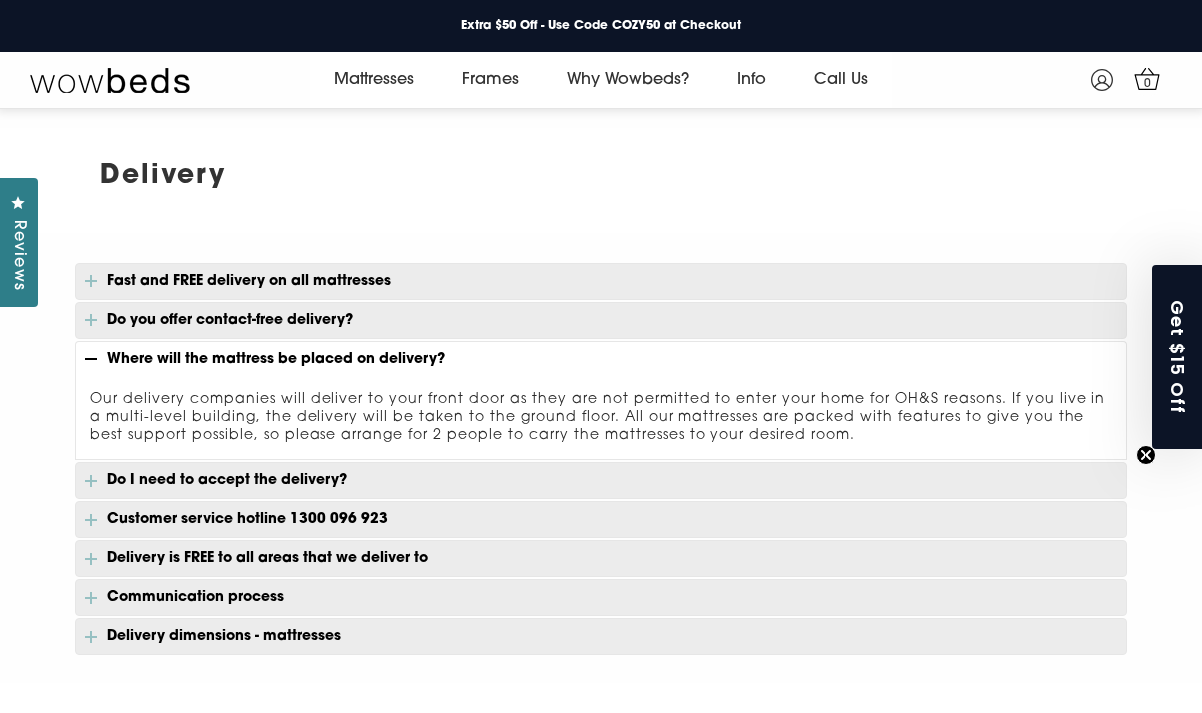 click on "Where will the mattress be placed on delivery?" at bounding box center (601, 359) 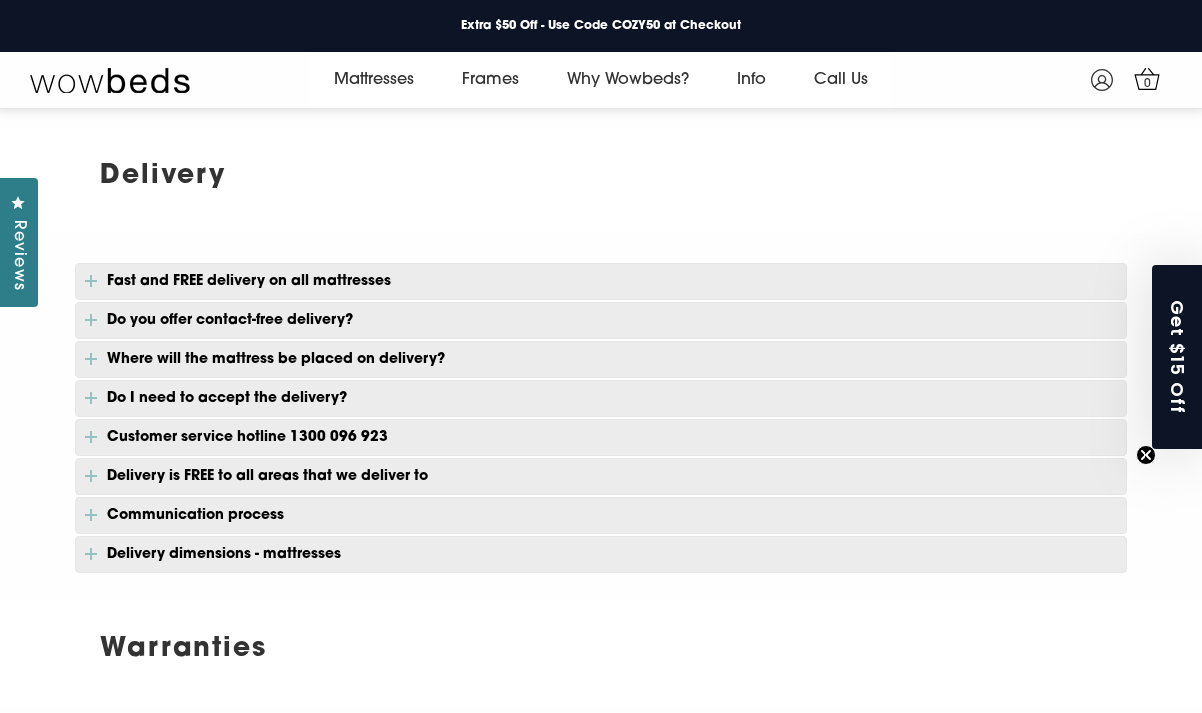 click on "Do I need to accept the delivery?" at bounding box center (601, 398) 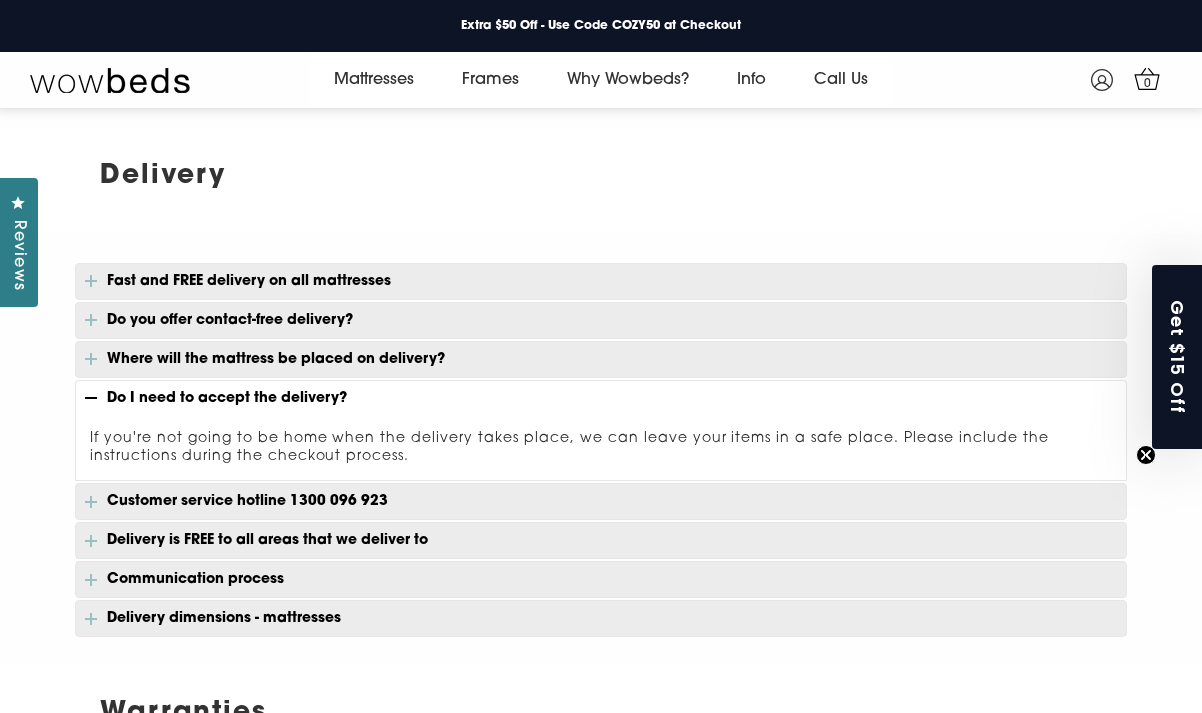 click on "Do I need to accept the delivery?" at bounding box center (601, 398) 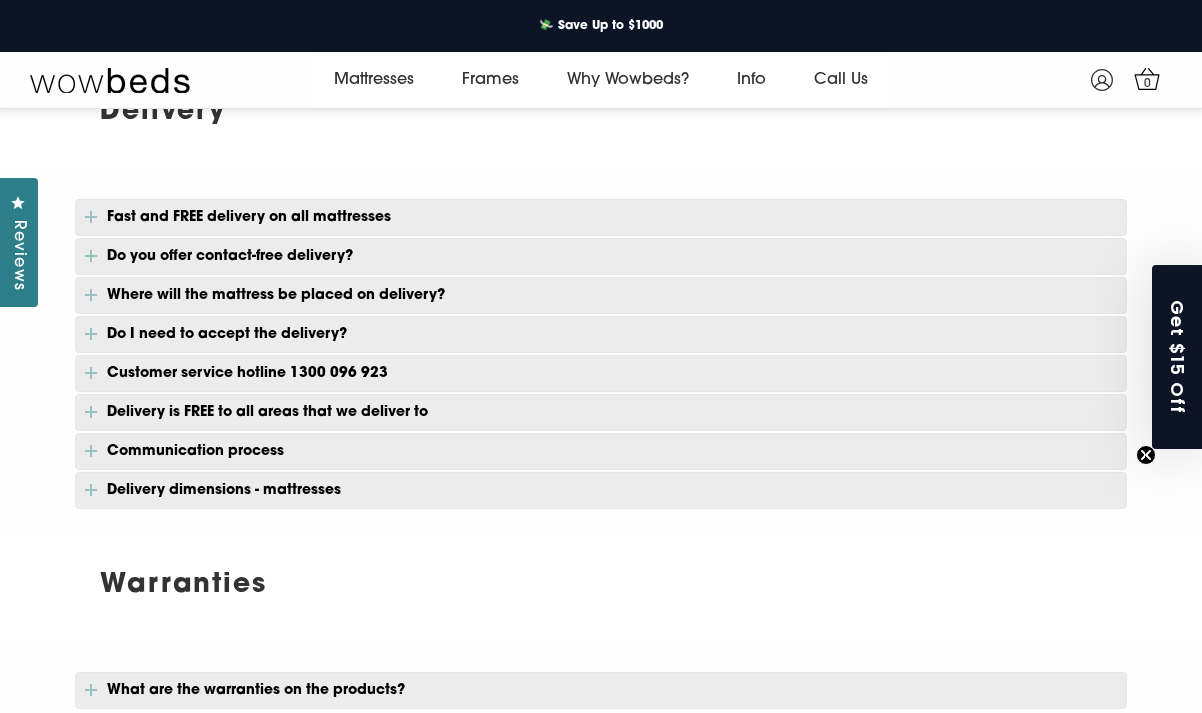 scroll, scrollTop: 334, scrollLeft: 0, axis: vertical 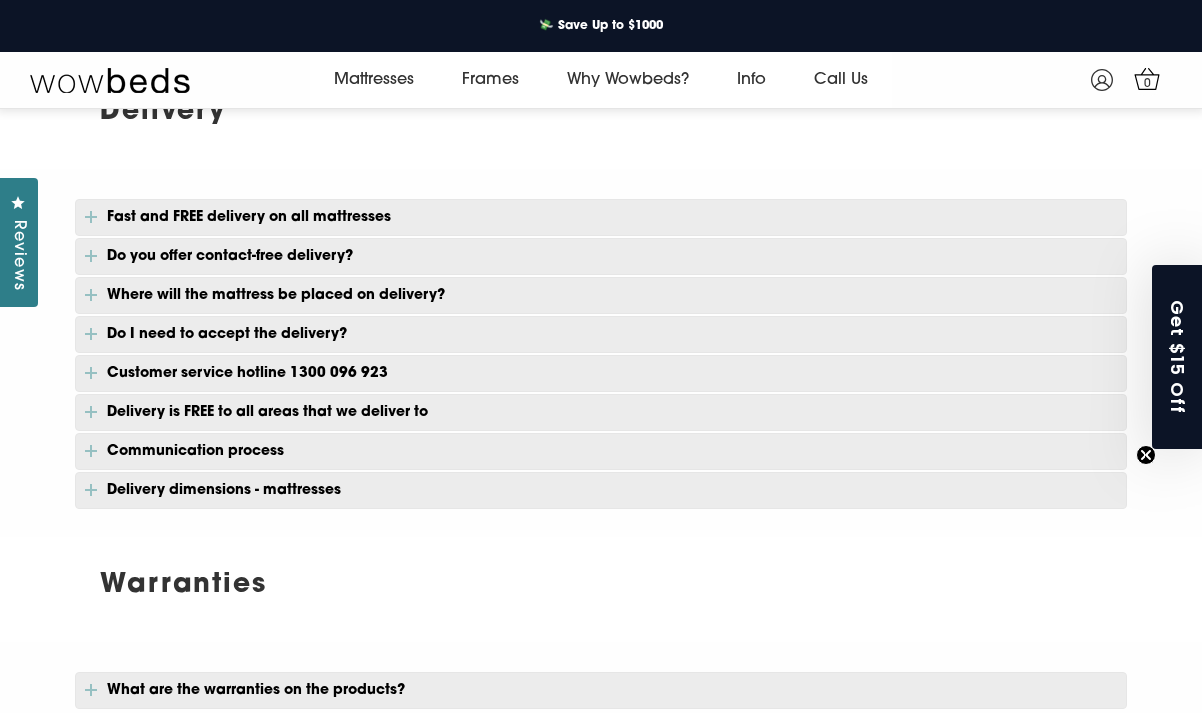 click on "Delivery is FREE to all areas that we deliver to" at bounding box center [601, 412] 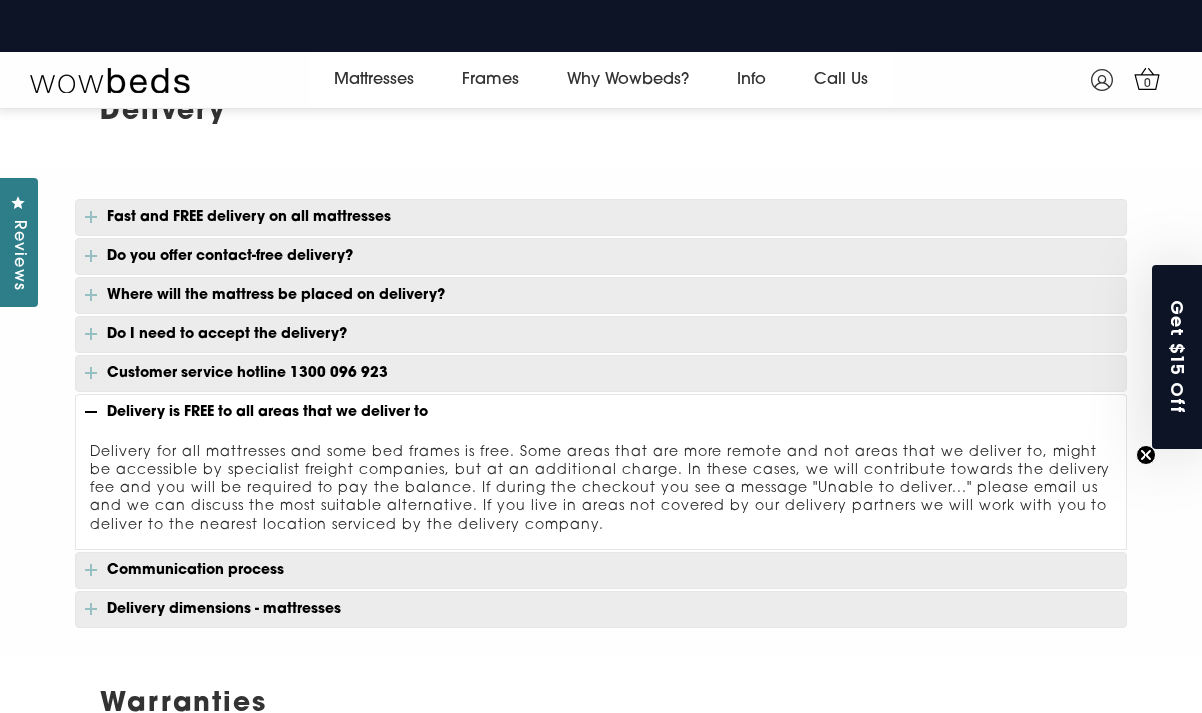 click on "Delivery is FREE to all areas that we deliver to" at bounding box center (601, 412) 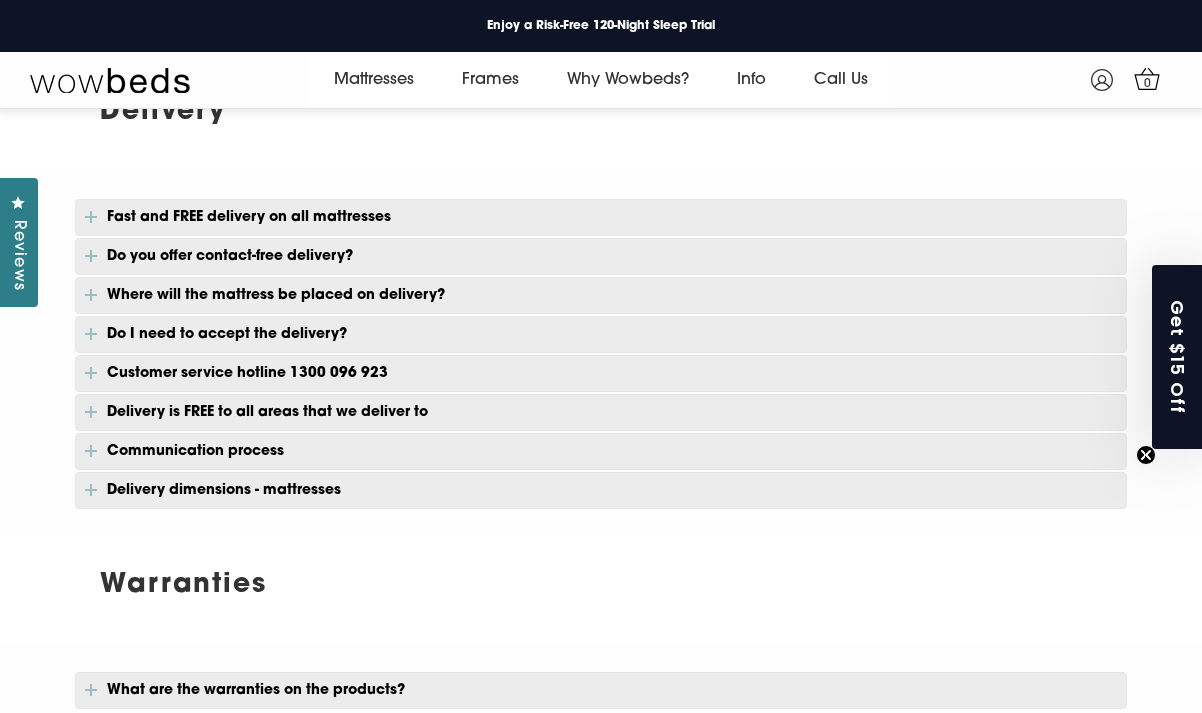 click on "Communication process" at bounding box center (601, 451) 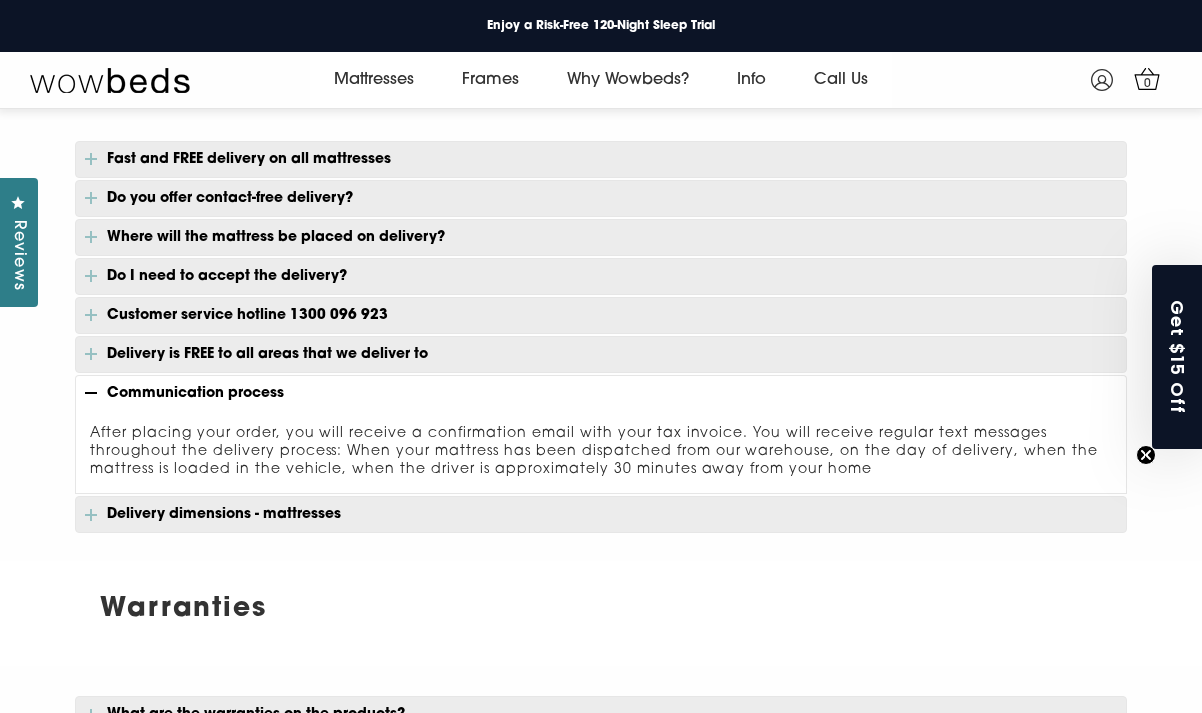 scroll, scrollTop: 415, scrollLeft: 0, axis: vertical 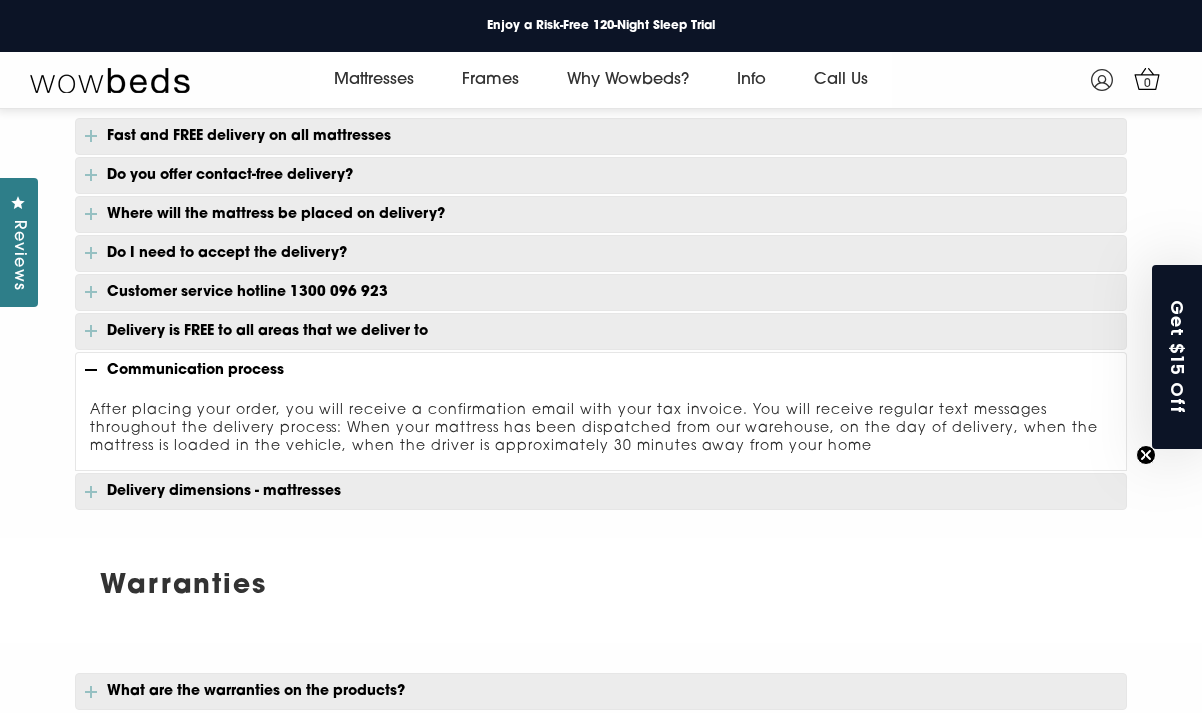click on "Delivery dimensions - mattresses" at bounding box center (601, 491) 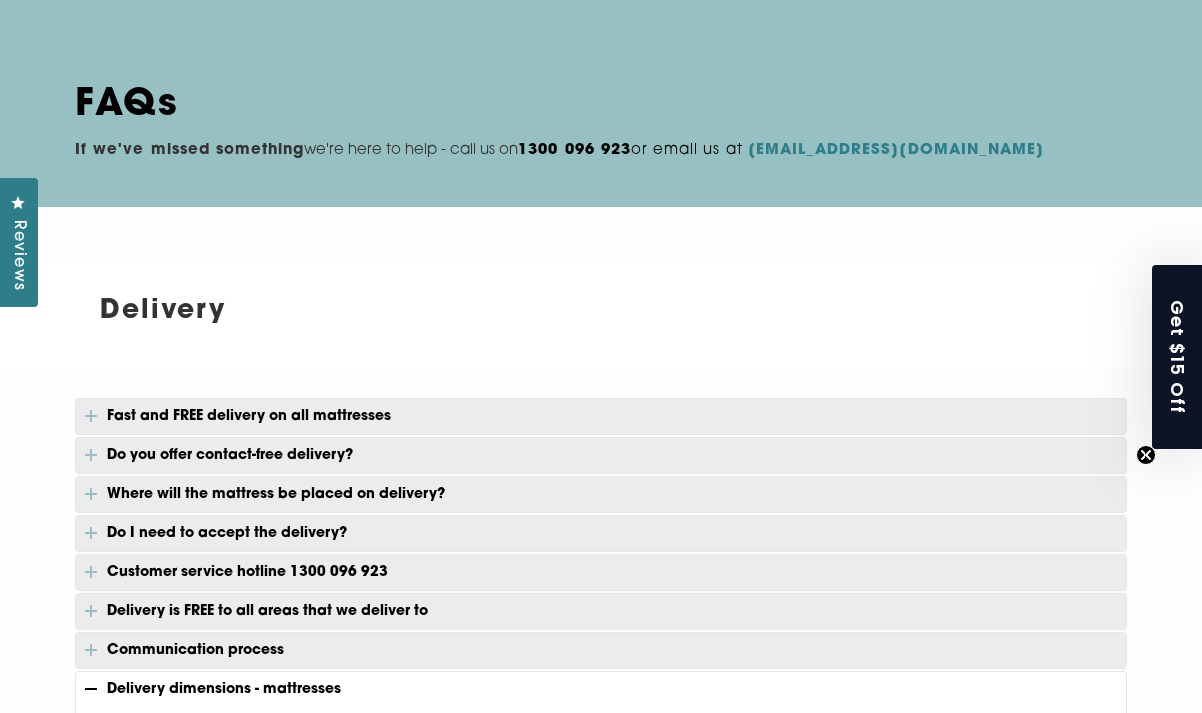 scroll, scrollTop: 0, scrollLeft: 0, axis: both 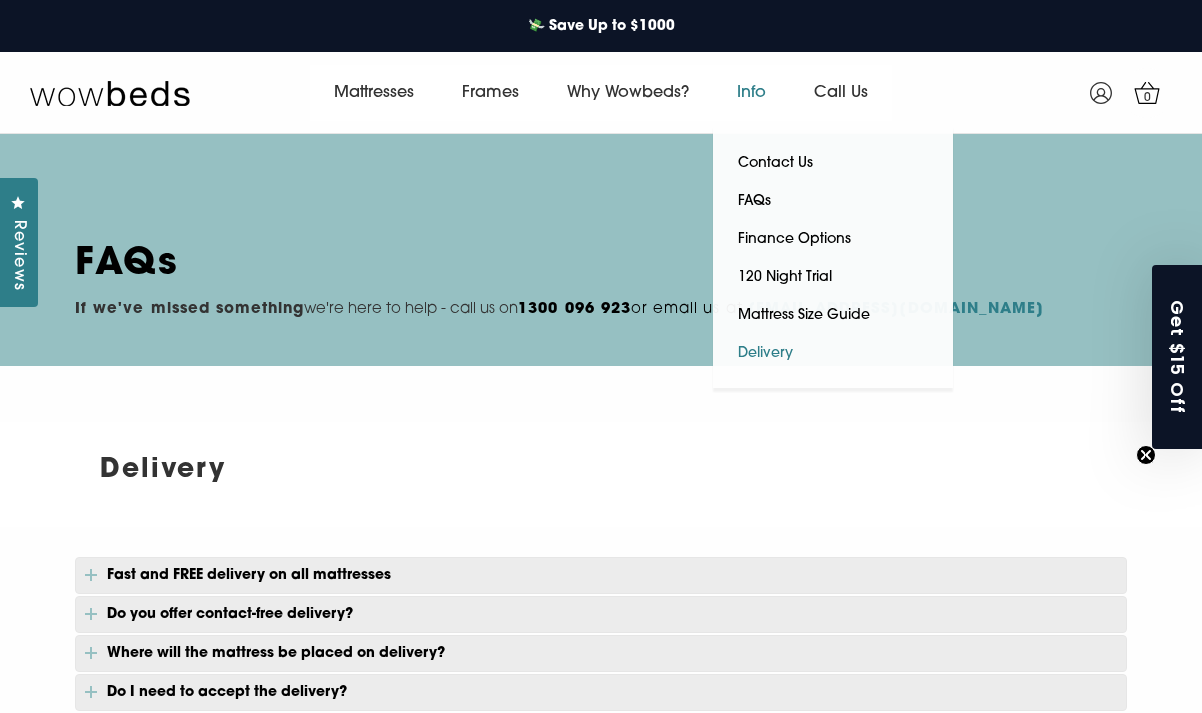 click on "Delivery" at bounding box center [765, 354] 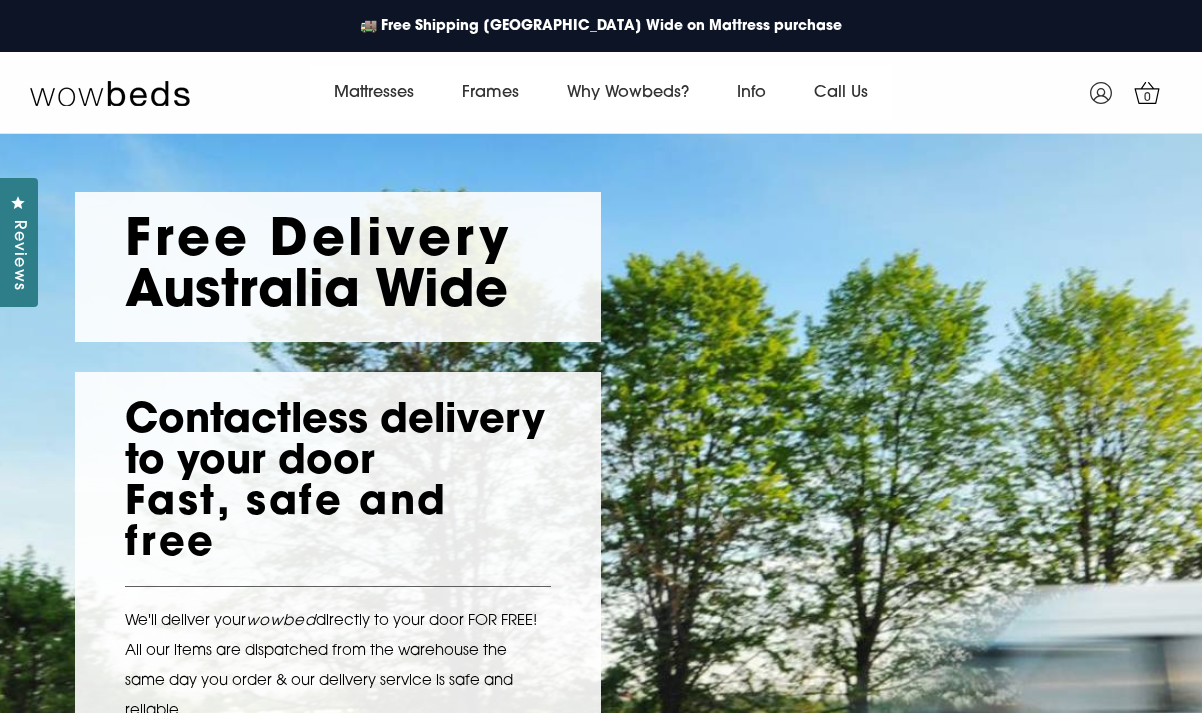 scroll, scrollTop: 0, scrollLeft: 0, axis: both 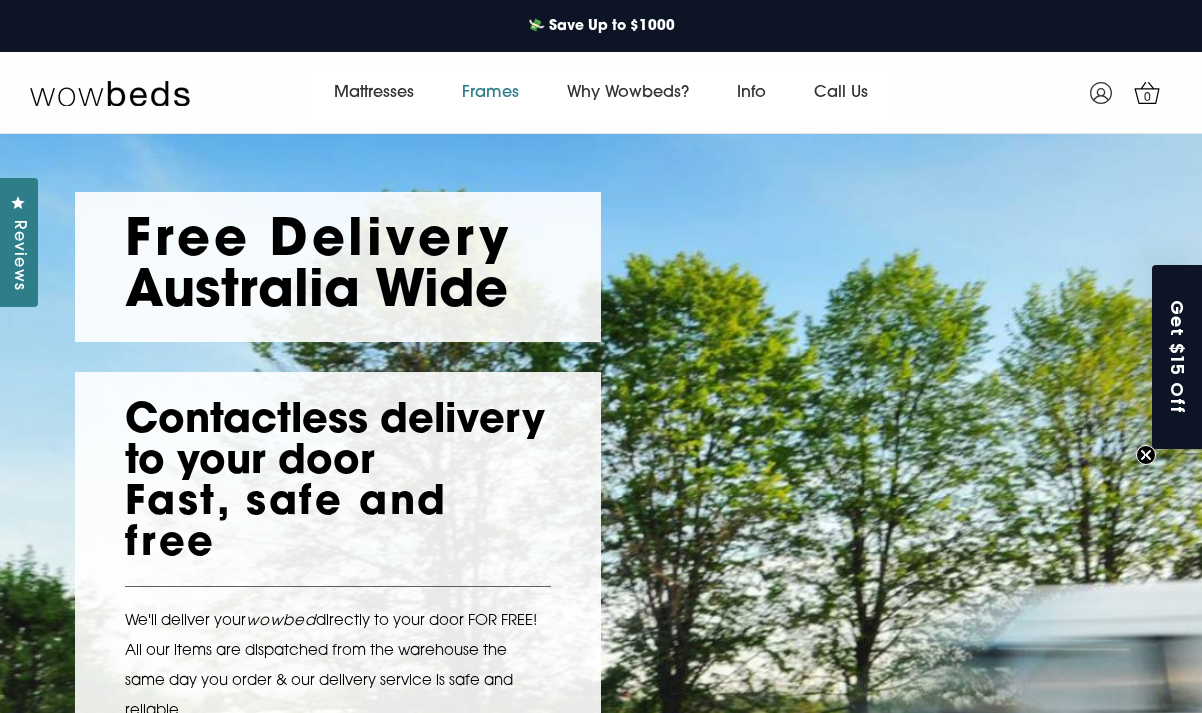 click on "Frames" at bounding box center (490, 93) 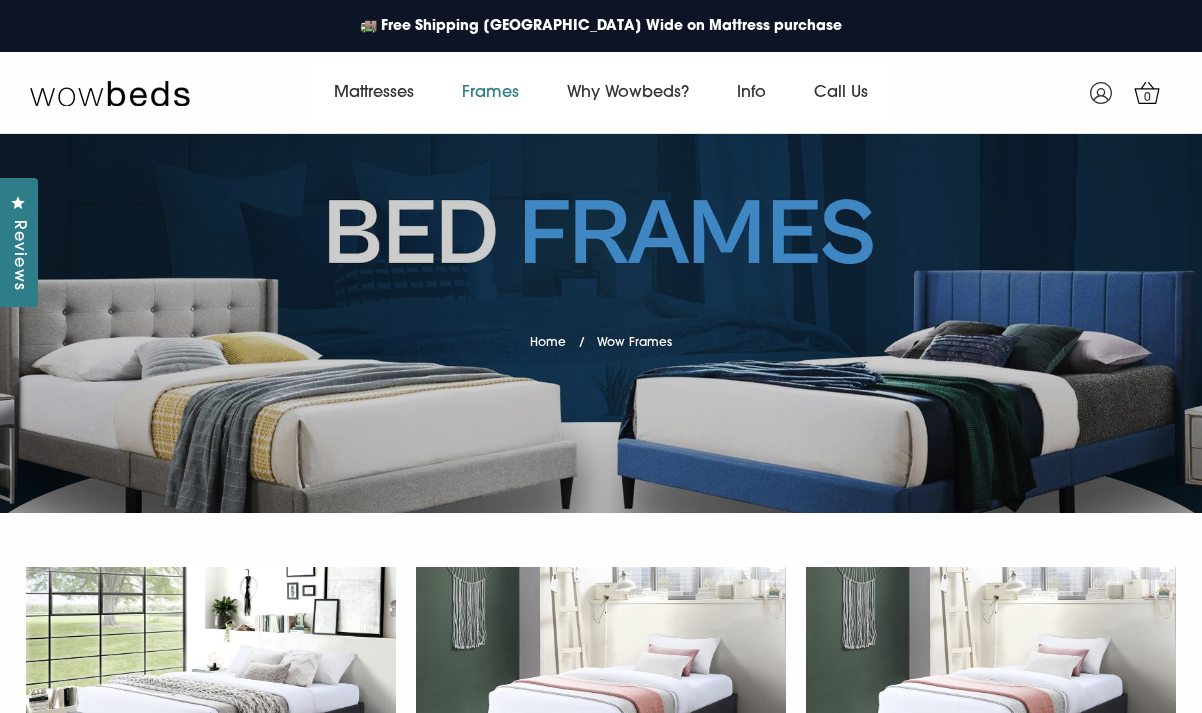 scroll, scrollTop: 0, scrollLeft: 0, axis: both 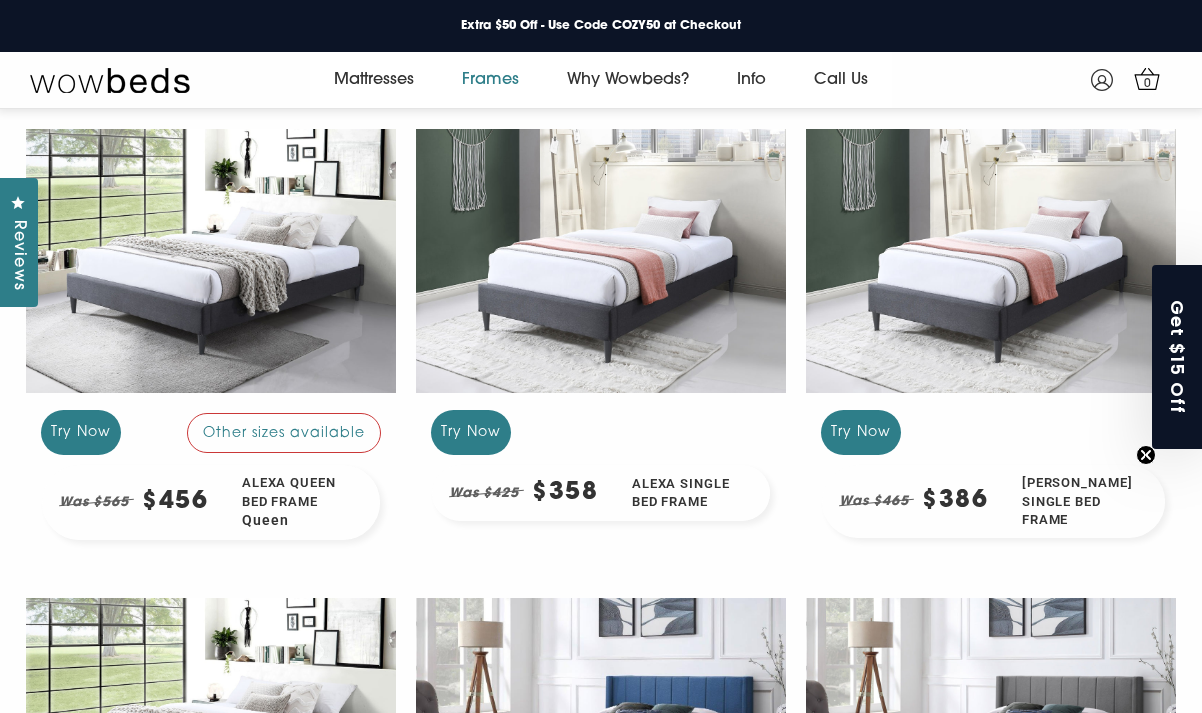 click at bounding box center (601, 261) 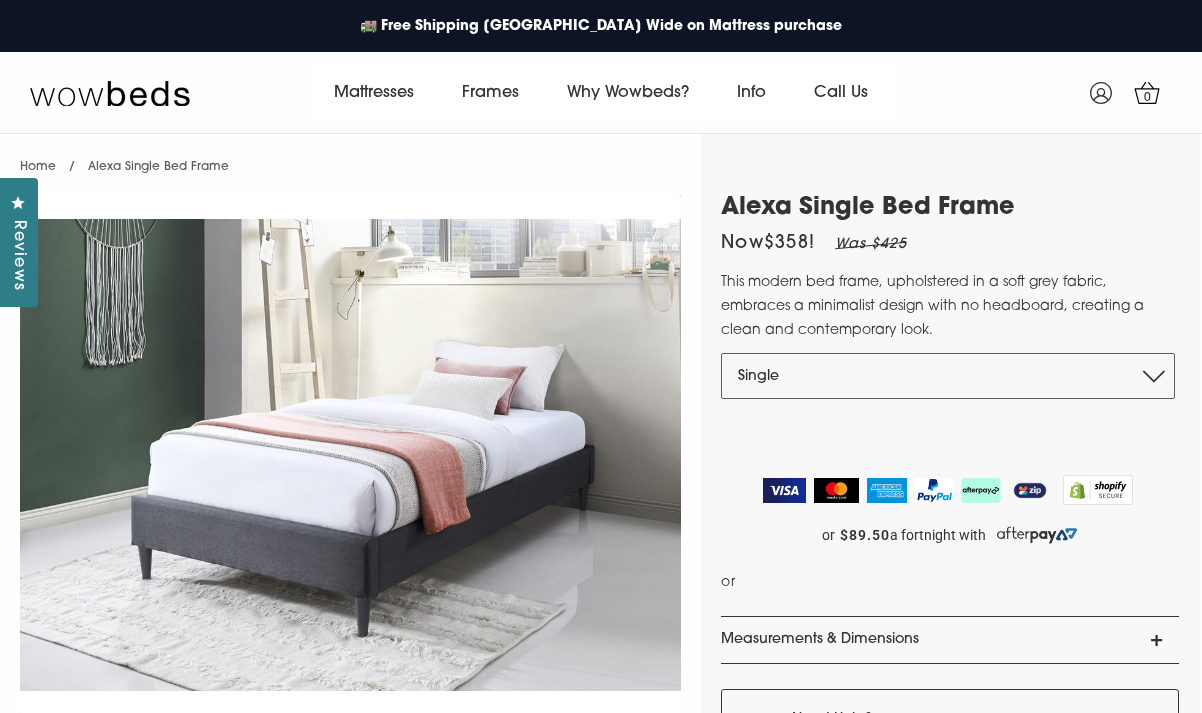 scroll, scrollTop: 0, scrollLeft: 0, axis: both 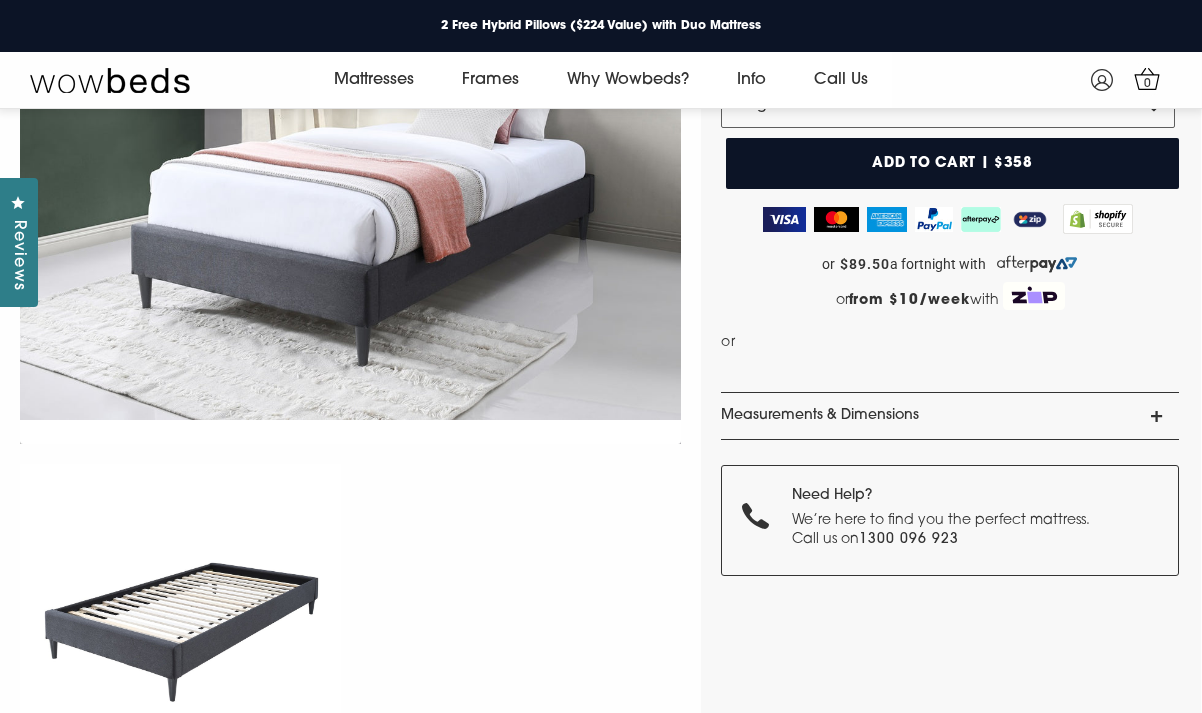 click on "Add to cart | $358" at bounding box center [952, 163] 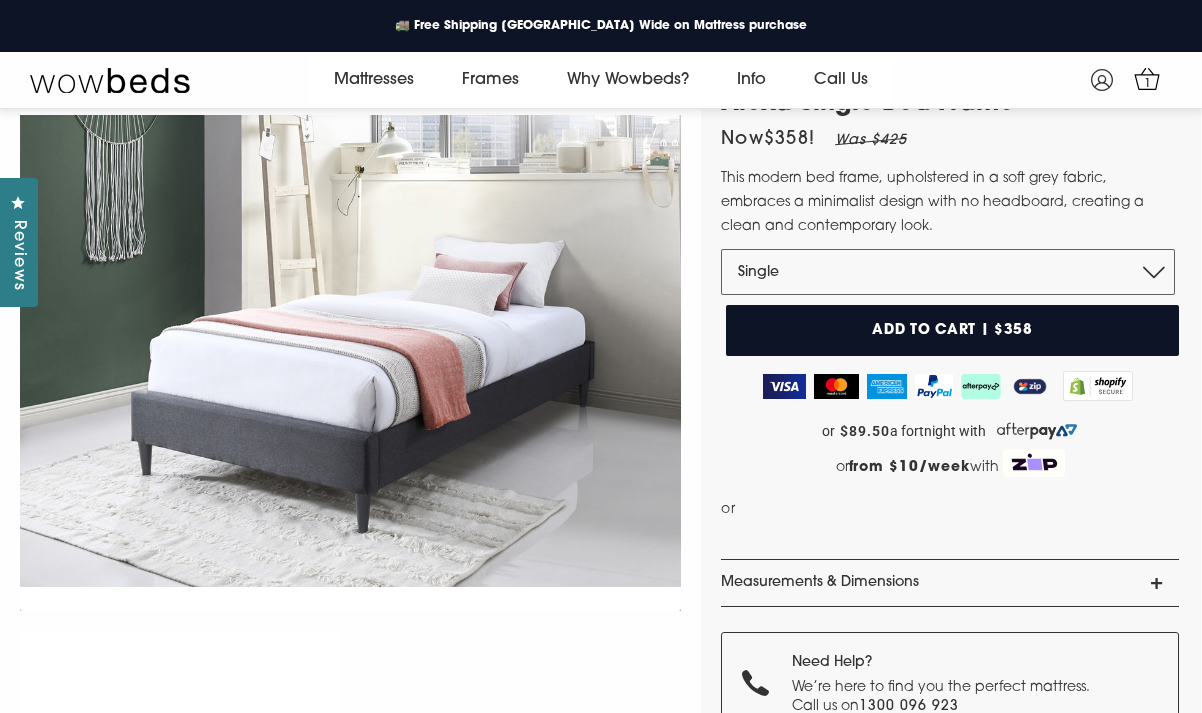 scroll, scrollTop: 78, scrollLeft: 0, axis: vertical 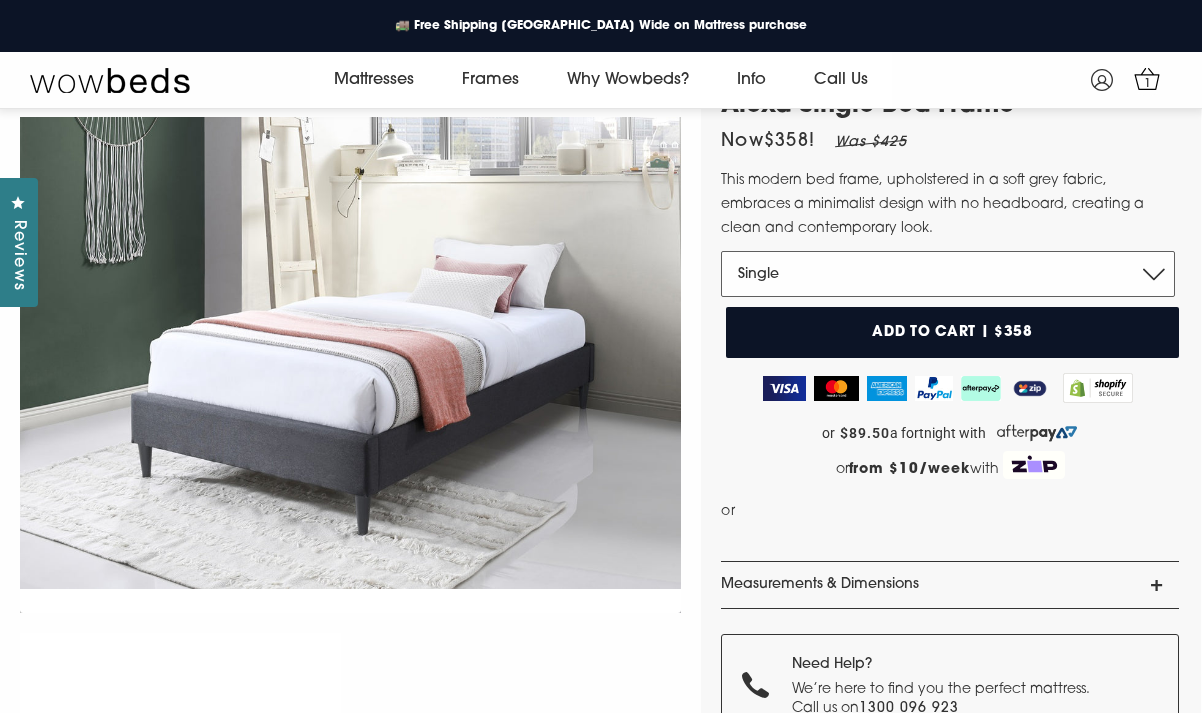 click on "Single" at bounding box center (948, 274) 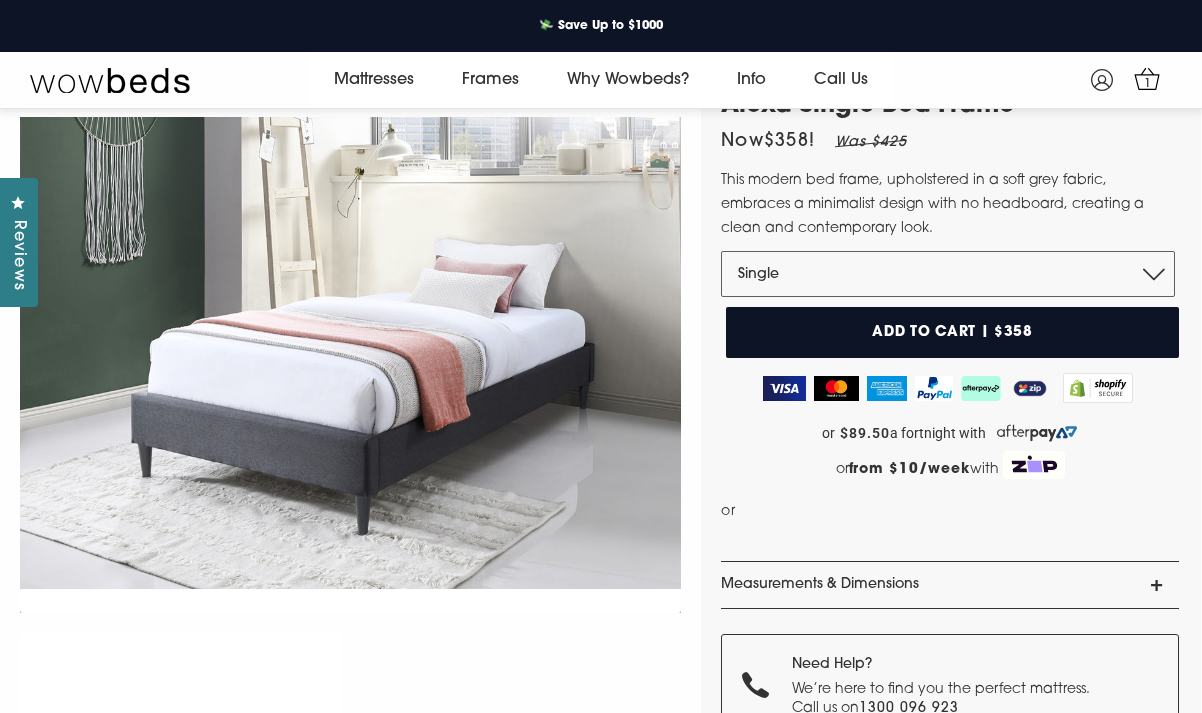 click on "This modern bed frame, upholstered in a soft grey fabric, embraces a minimalist design with no headboard, creating a clean and contemporary look." at bounding box center (950, 205) 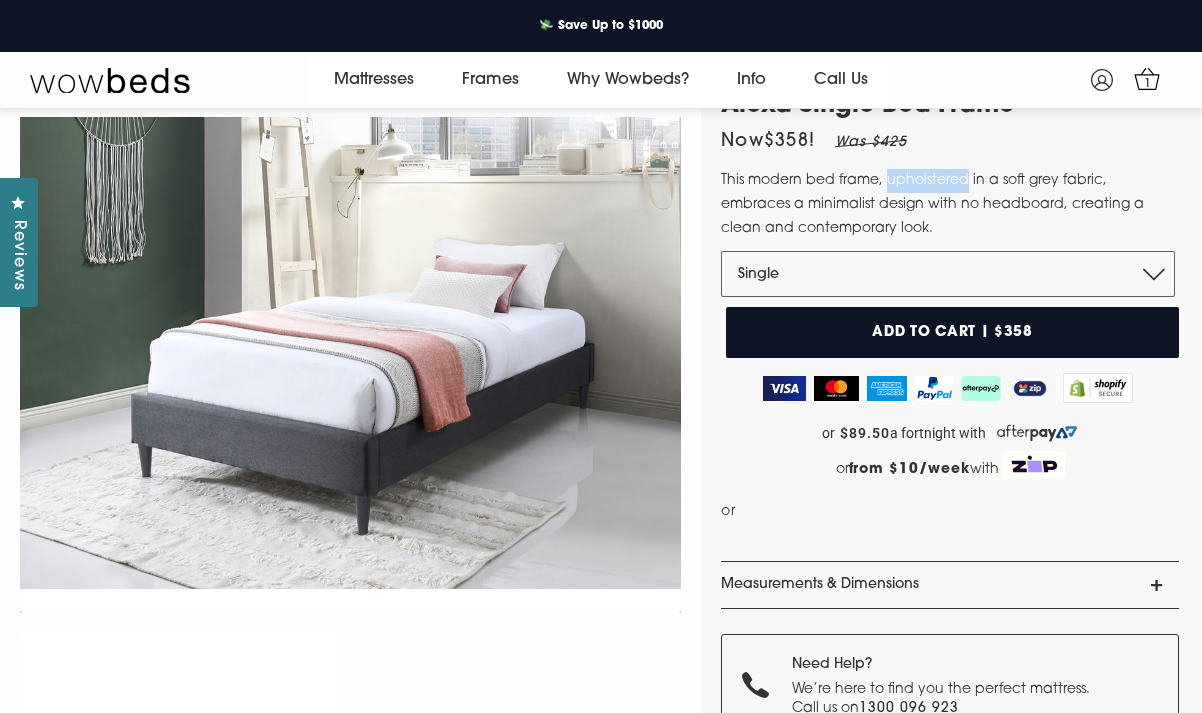 click on "This modern bed frame, upholstered in a soft grey fabric, embraces a minimalist design with no headboard, creating a clean and contemporary look." at bounding box center (950, 205) 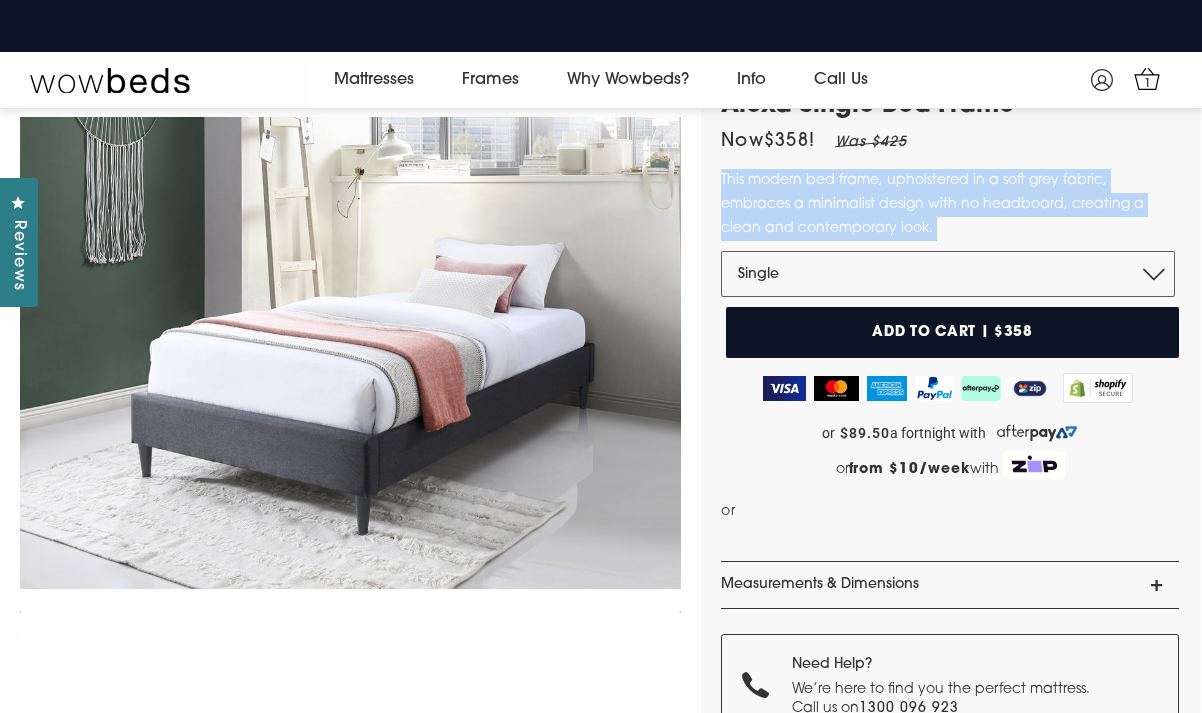 click on "This modern bed frame, upholstered in a soft grey fabric, embraces a minimalist design with no headboard, creating a clean and contemporary look." at bounding box center (950, 205) 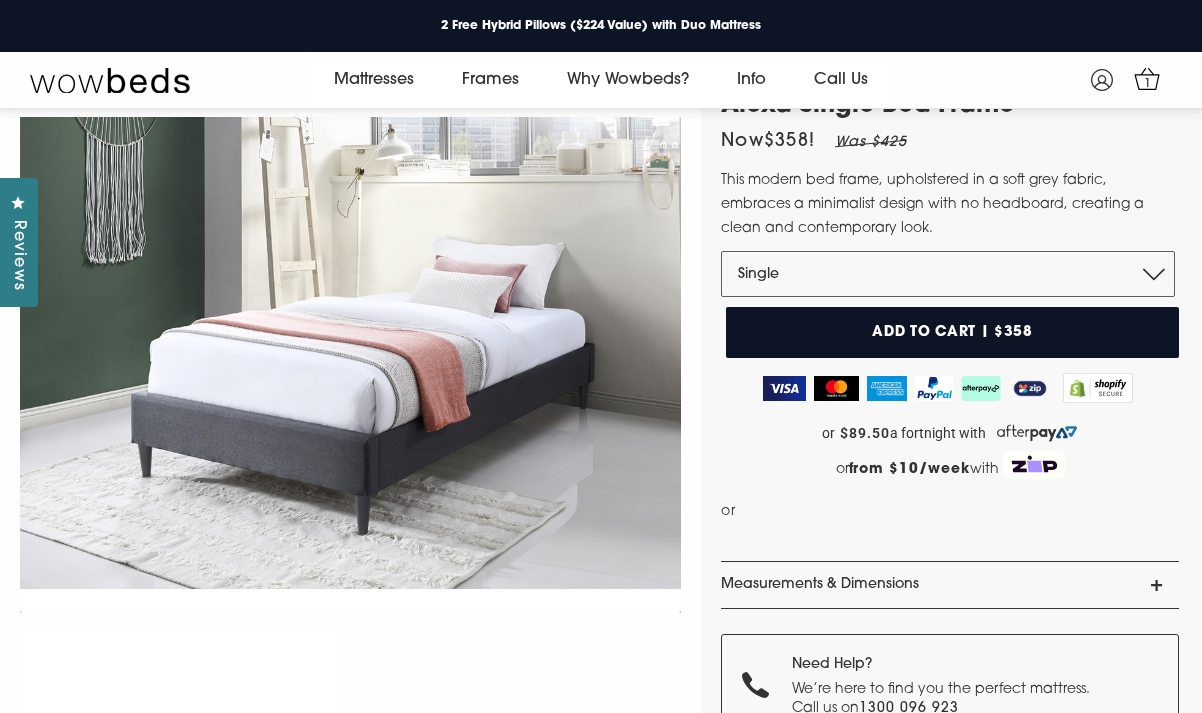 click on "Add to cart | $358" at bounding box center [952, 332] 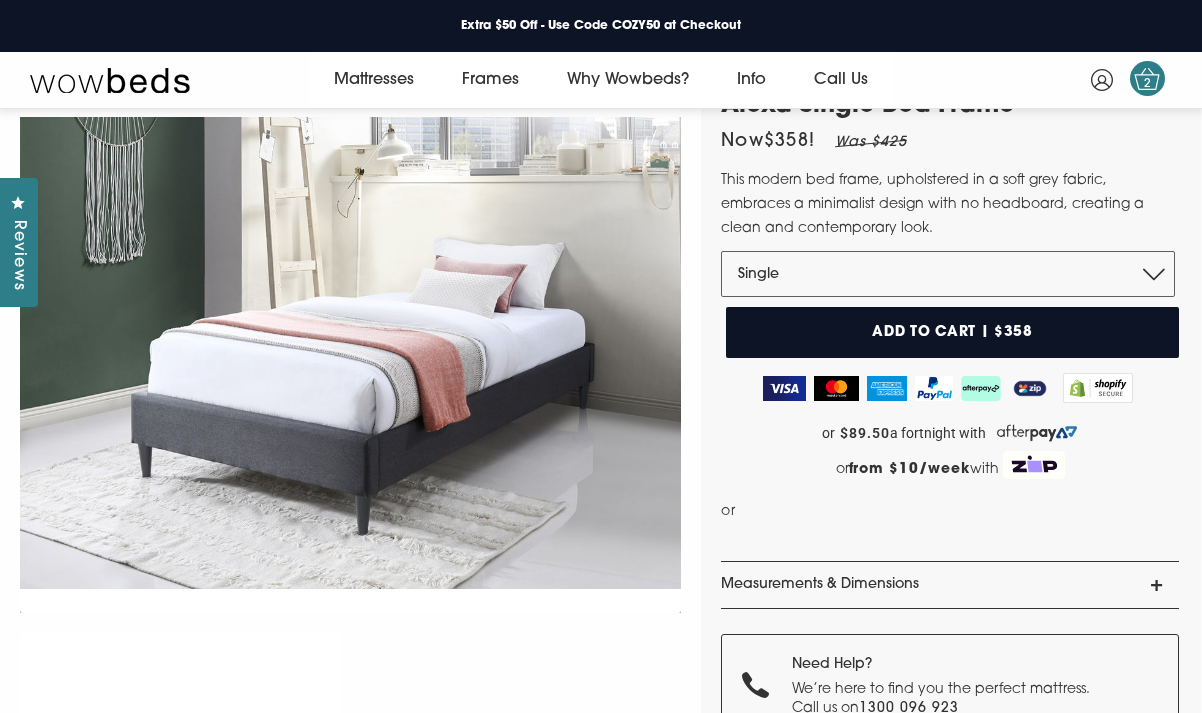 click on "2" at bounding box center (1148, 84) 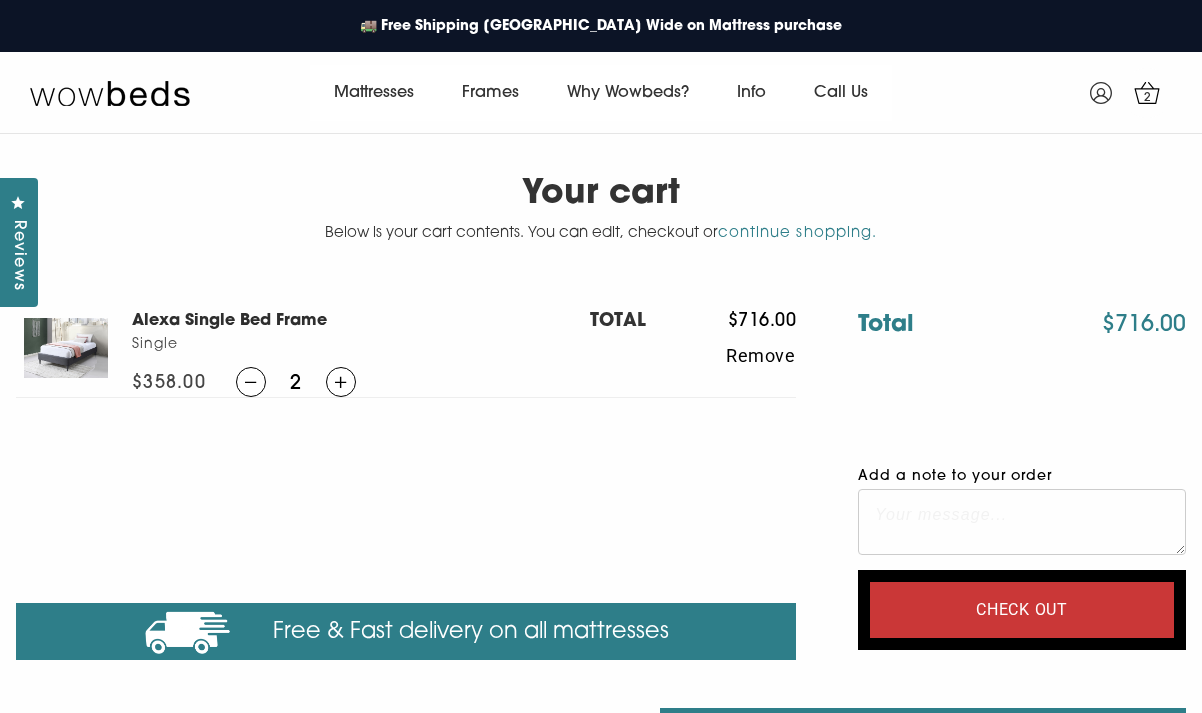scroll, scrollTop: 0, scrollLeft: 0, axis: both 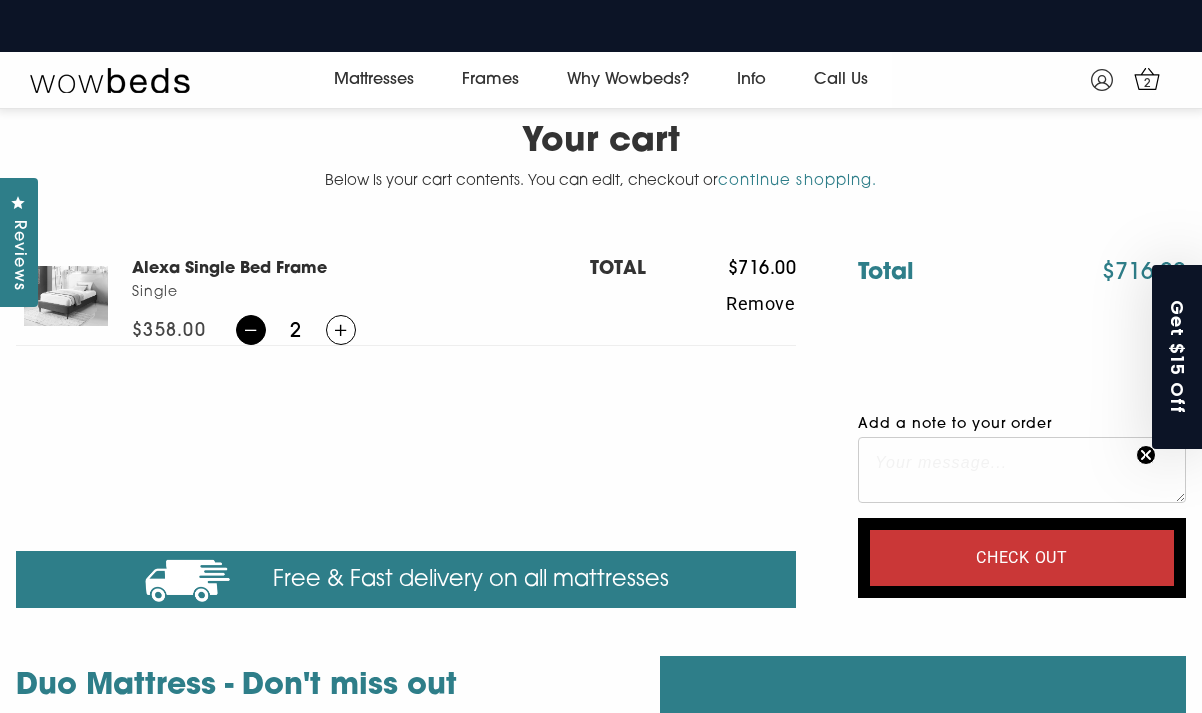 click at bounding box center (251, 330) 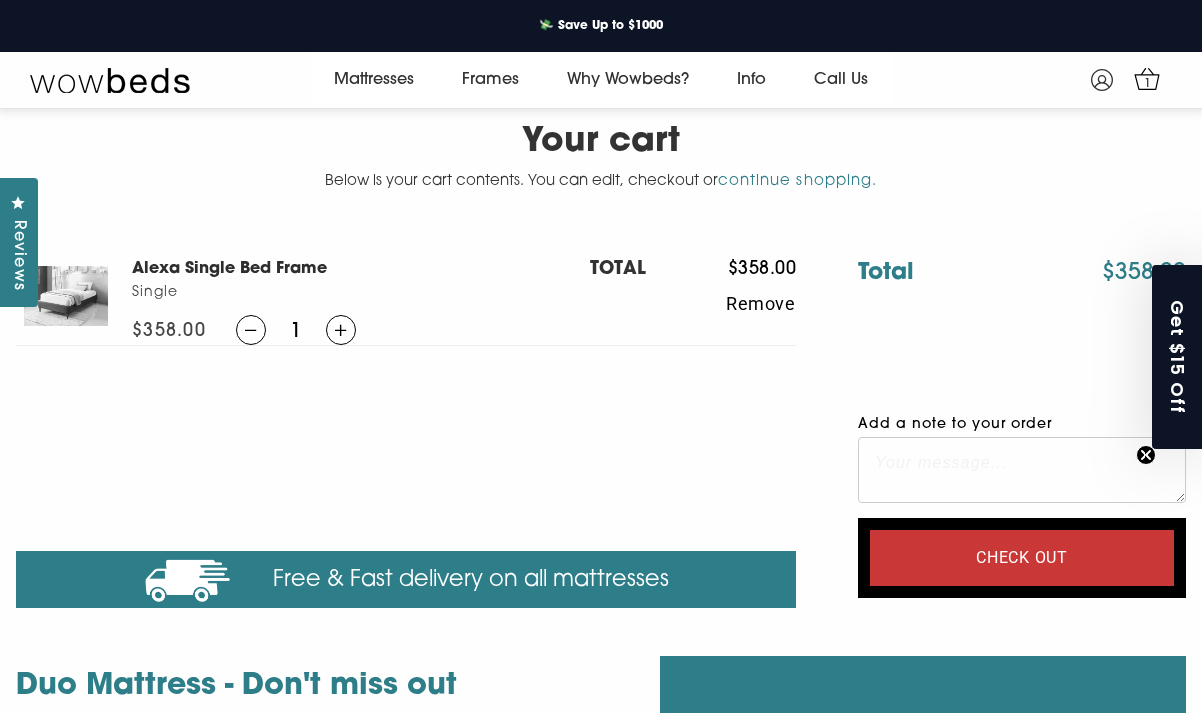scroll, scrollTop: 0, scrollLeft: 0, axis: both 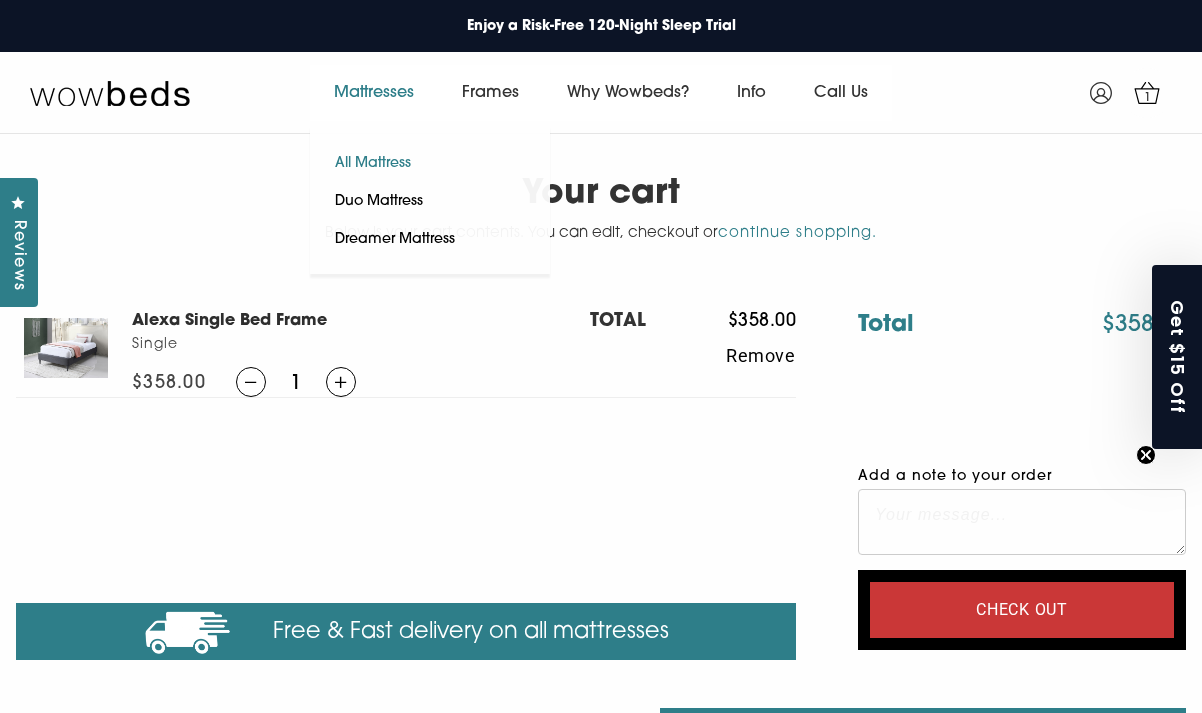 click on "All Mattress" at bounding box center (373, 164) 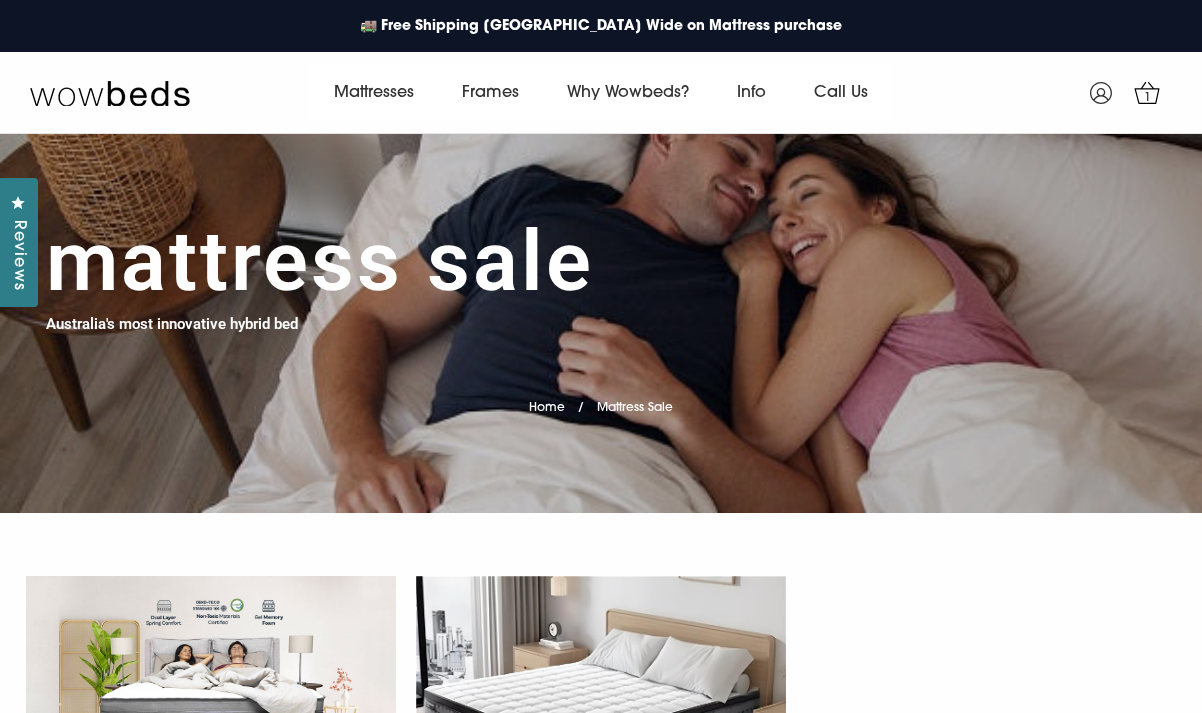 scroll, scrollTop: 0, scrollLeft: 0, axis: both 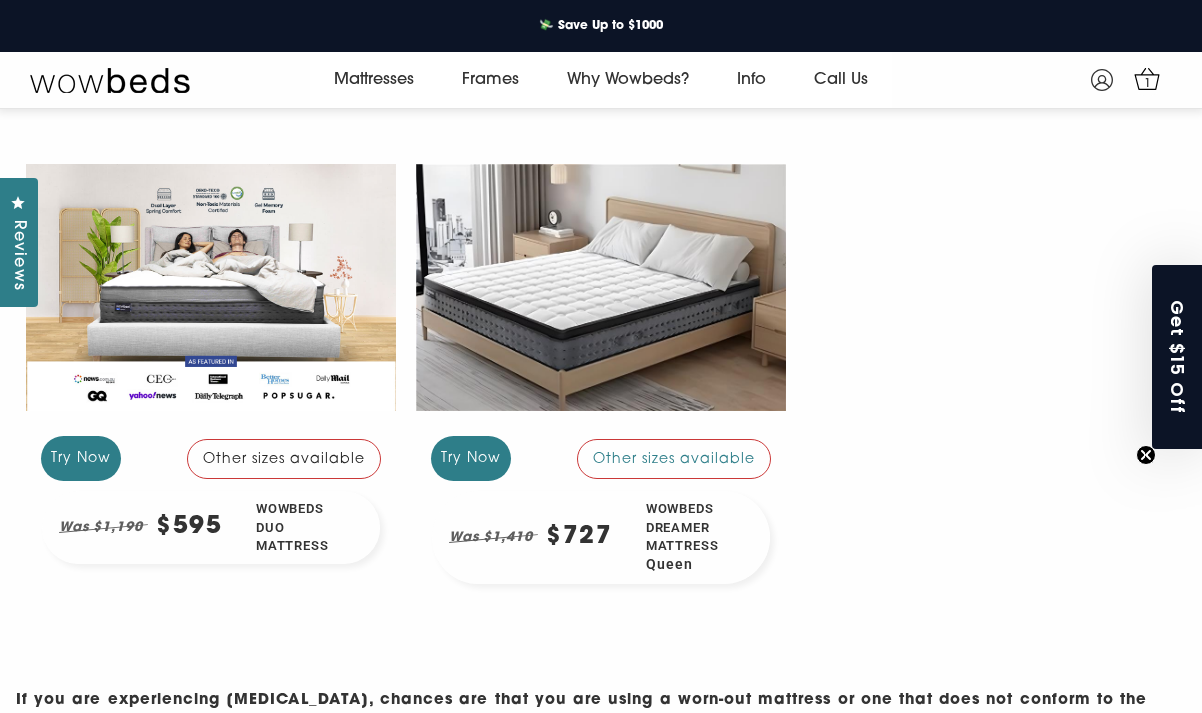 click at bounding box center [211, 287] 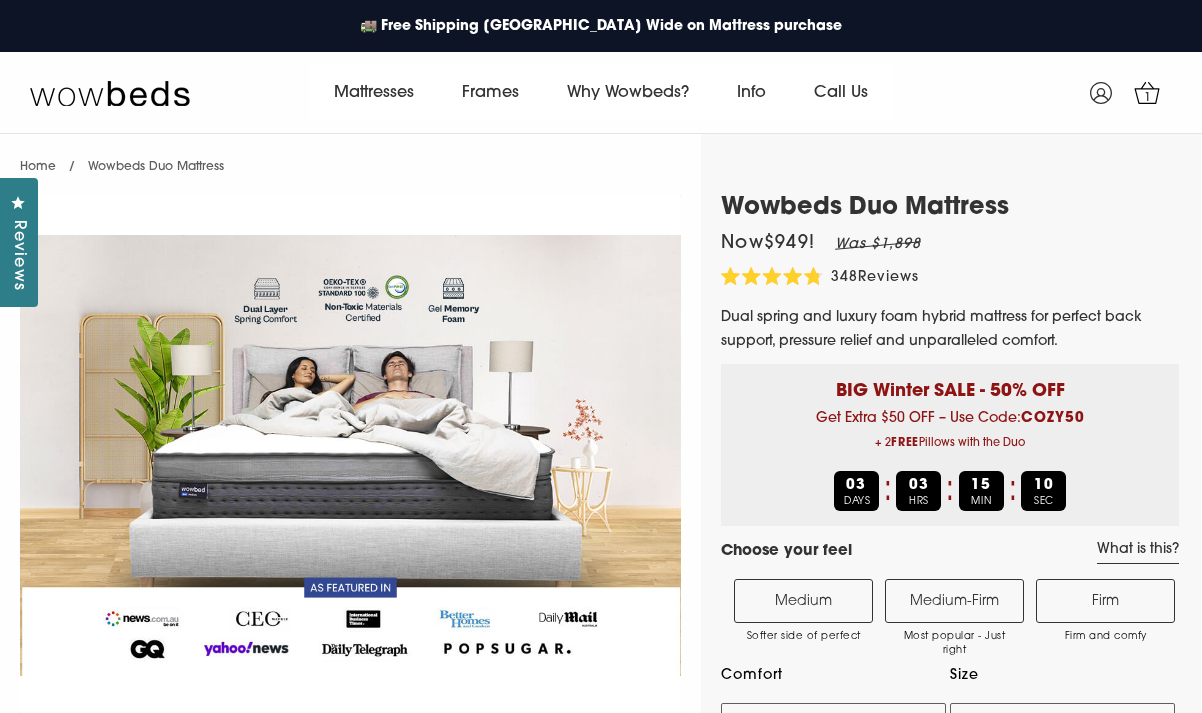 select on "Medium-Firm" 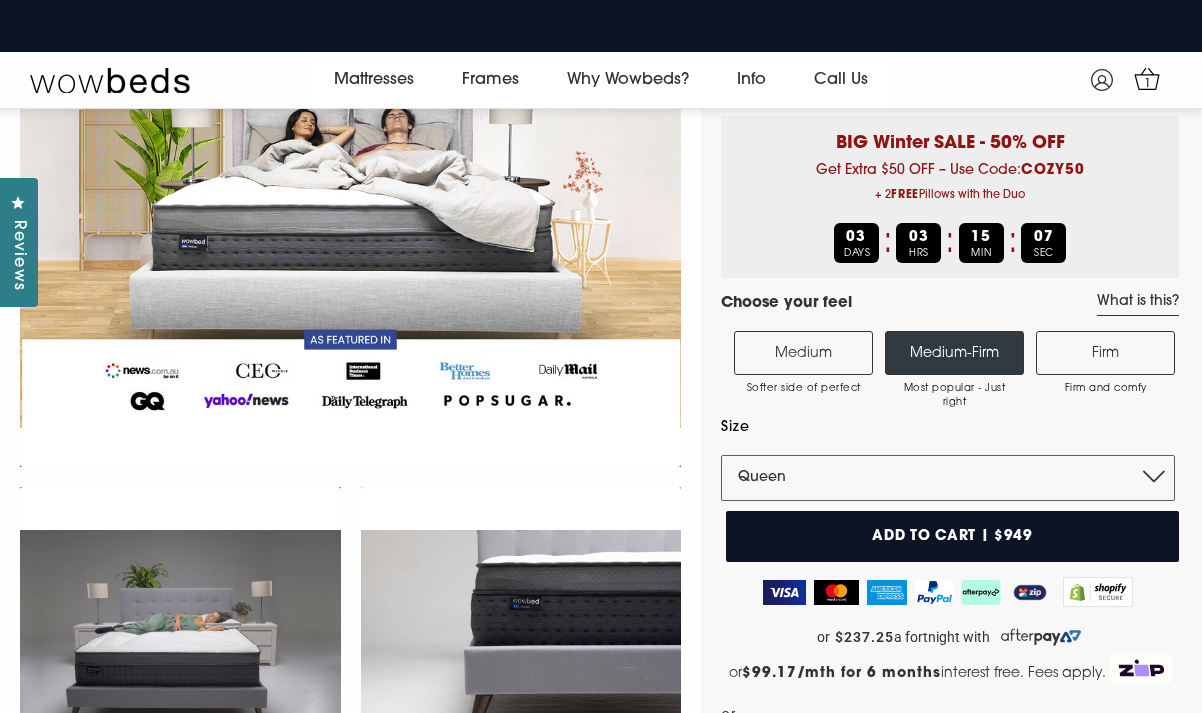 scroll, scrollTop: 228, scrollLeft: 0, axis: vertical 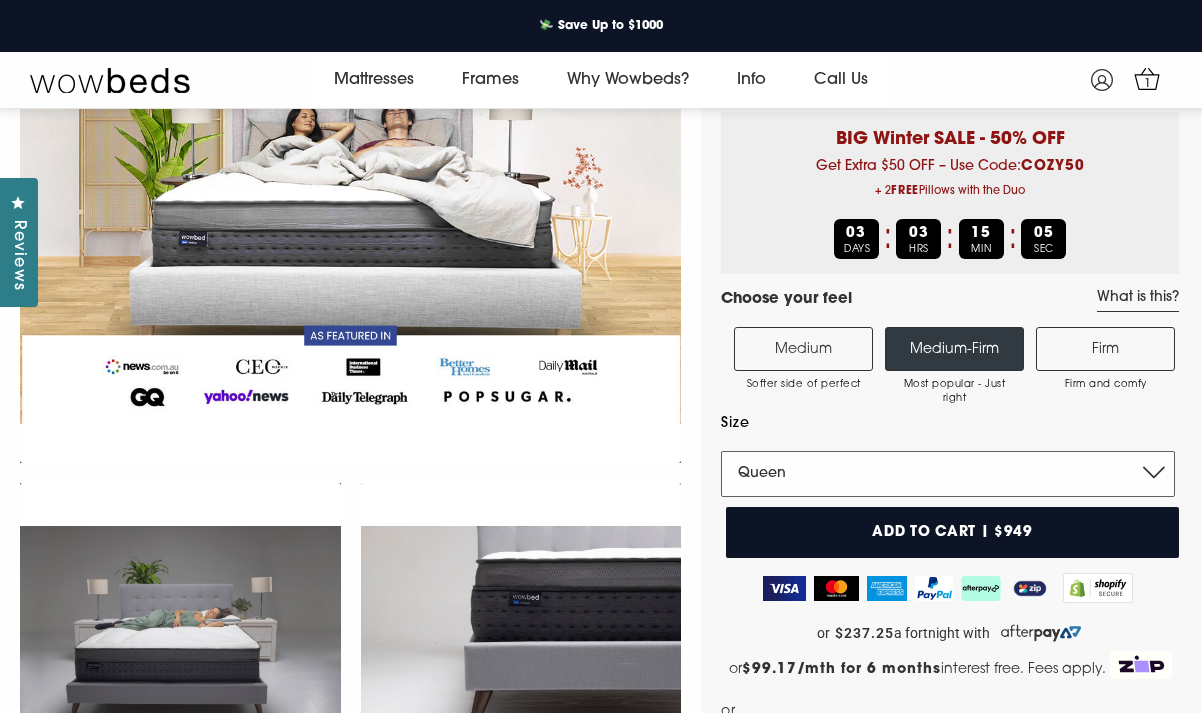 click on "Single King Single Double Queen King" at bounding box center (948, 474) 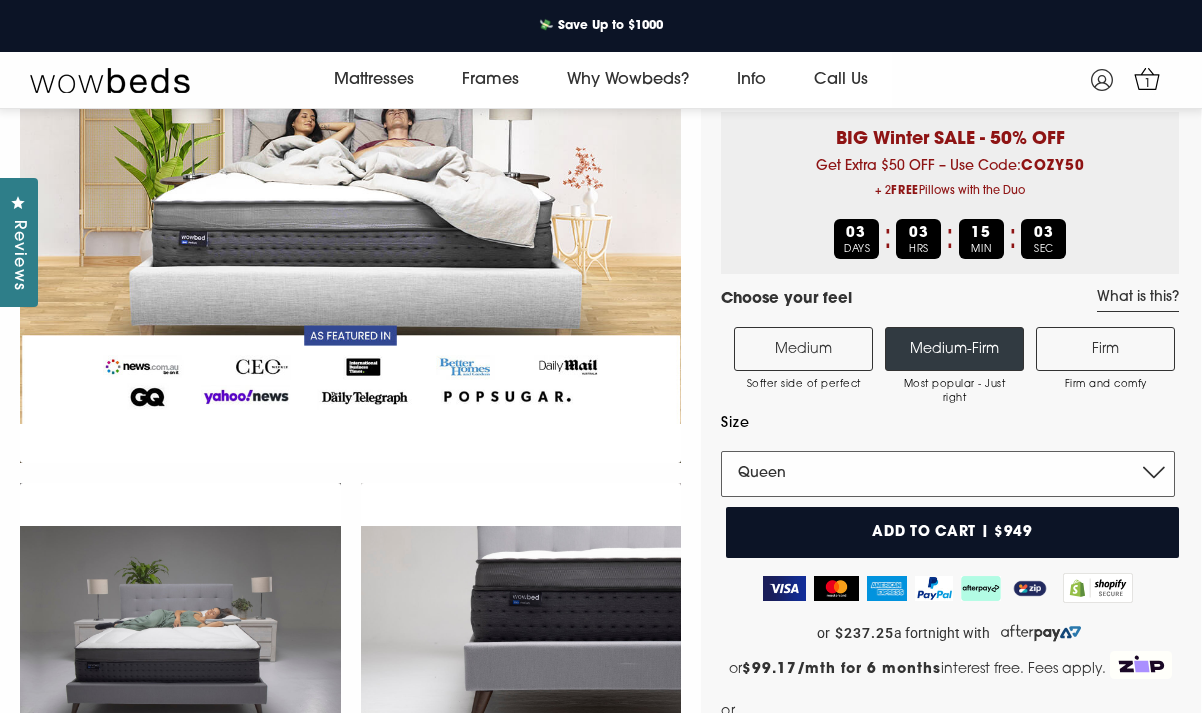 select on "Single" 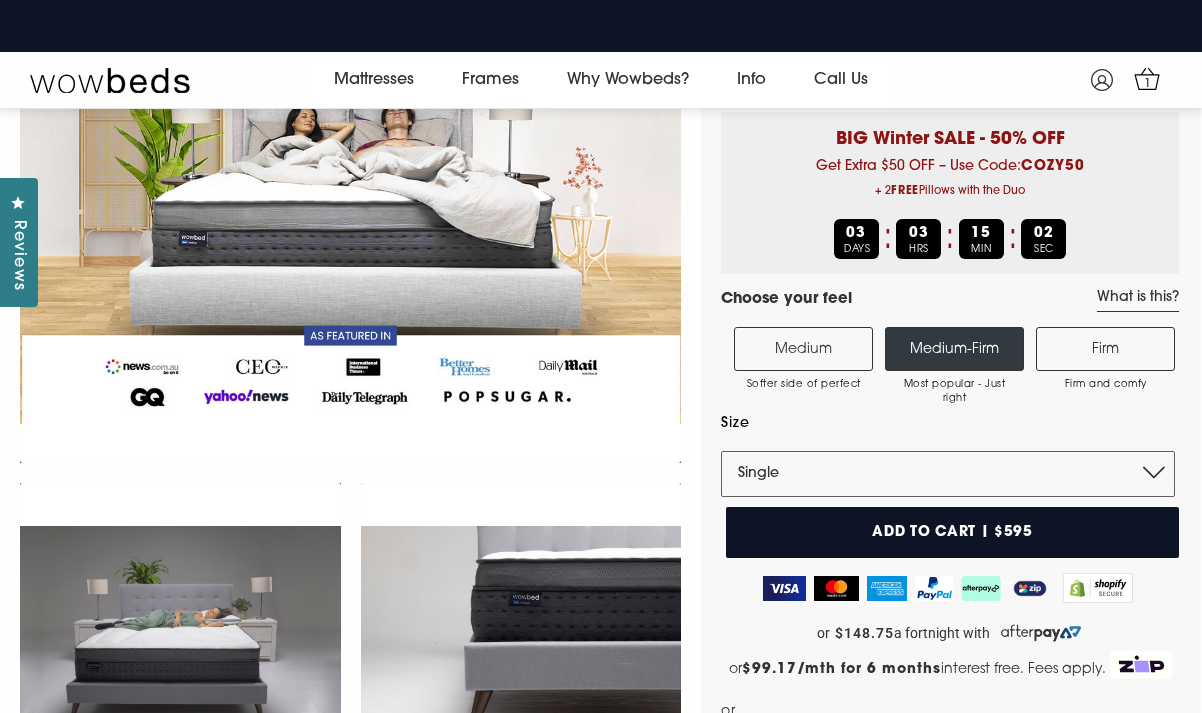 click on "Medium
Softer side of perfect" at bounding box center (803, 349) 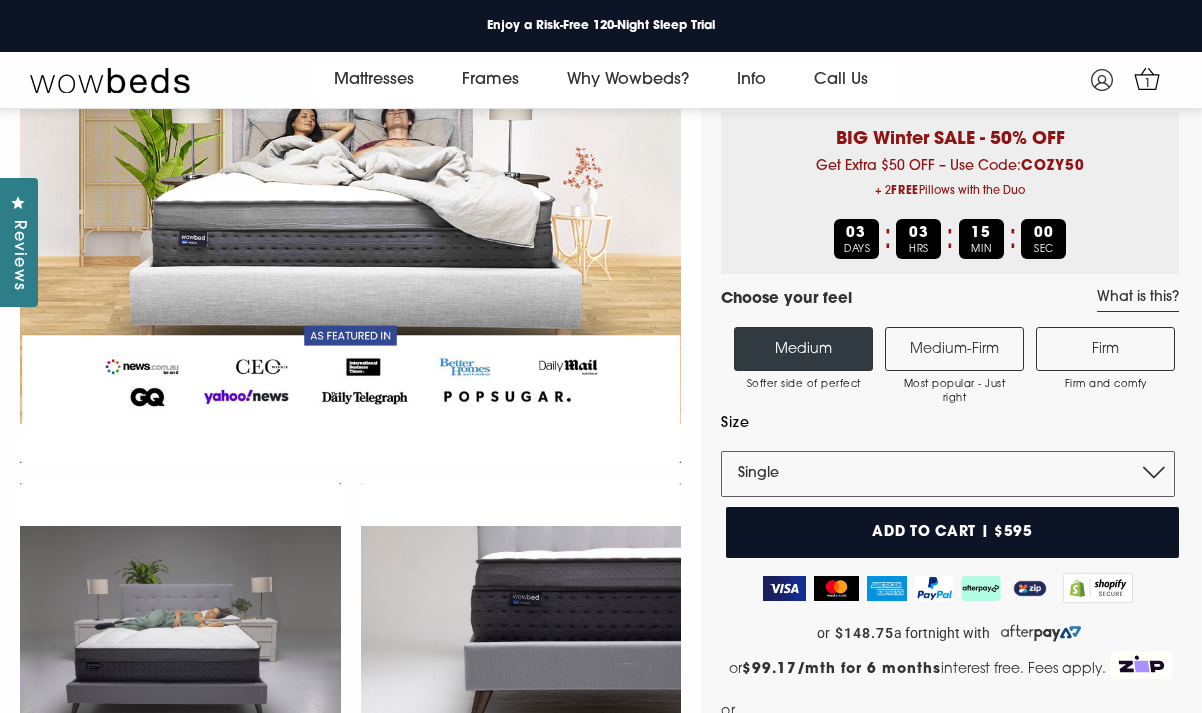 click on "Add to cart | $595" at bounding box center (952, 532) 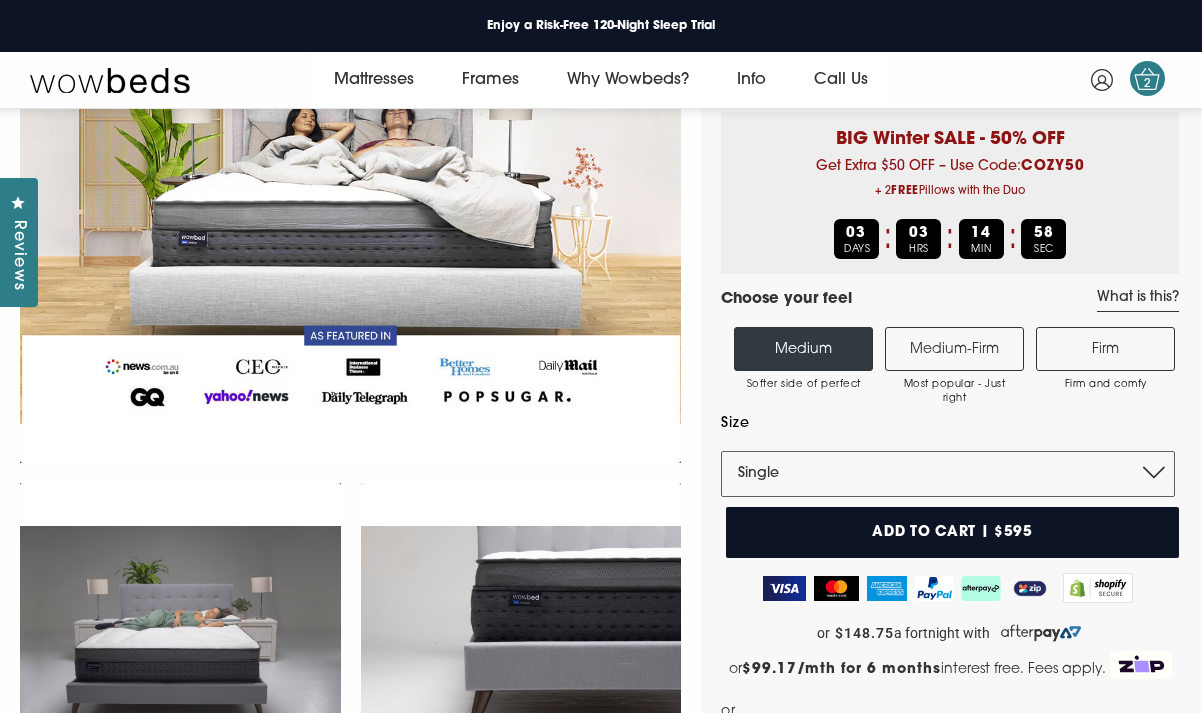 click 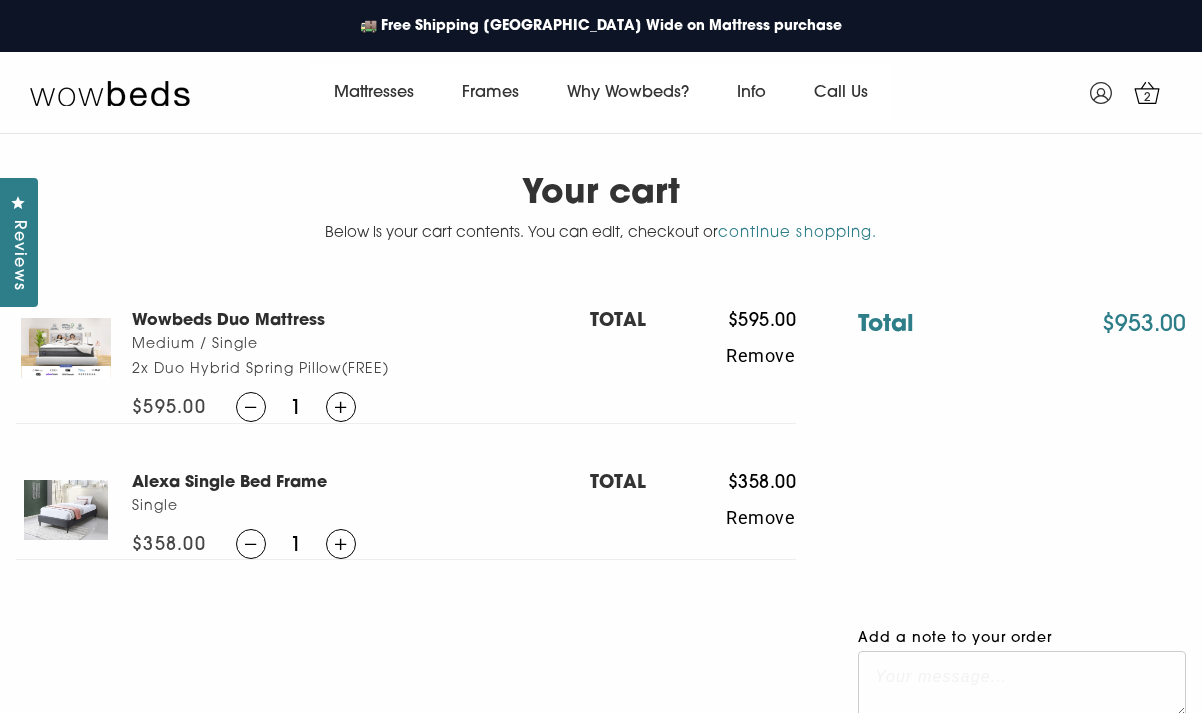 scroll, scrollTop: 0, scrollLeft: 0, axis: both 